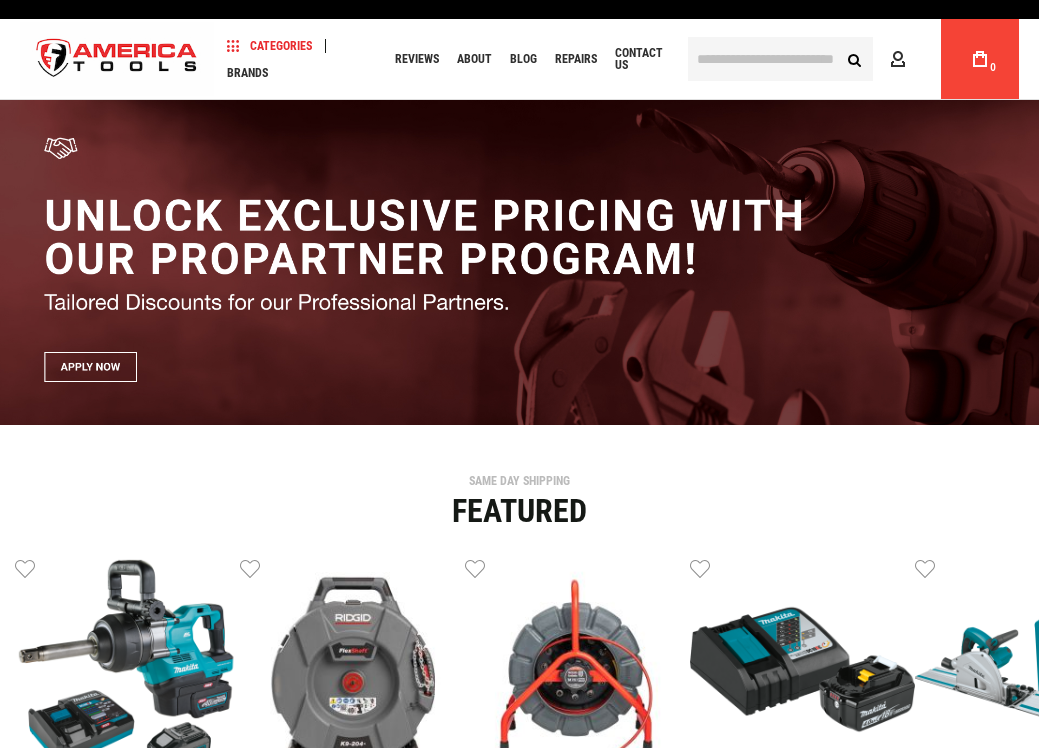 scroll, scrollTop: 25, scrollLeft: 0, axis: vertical 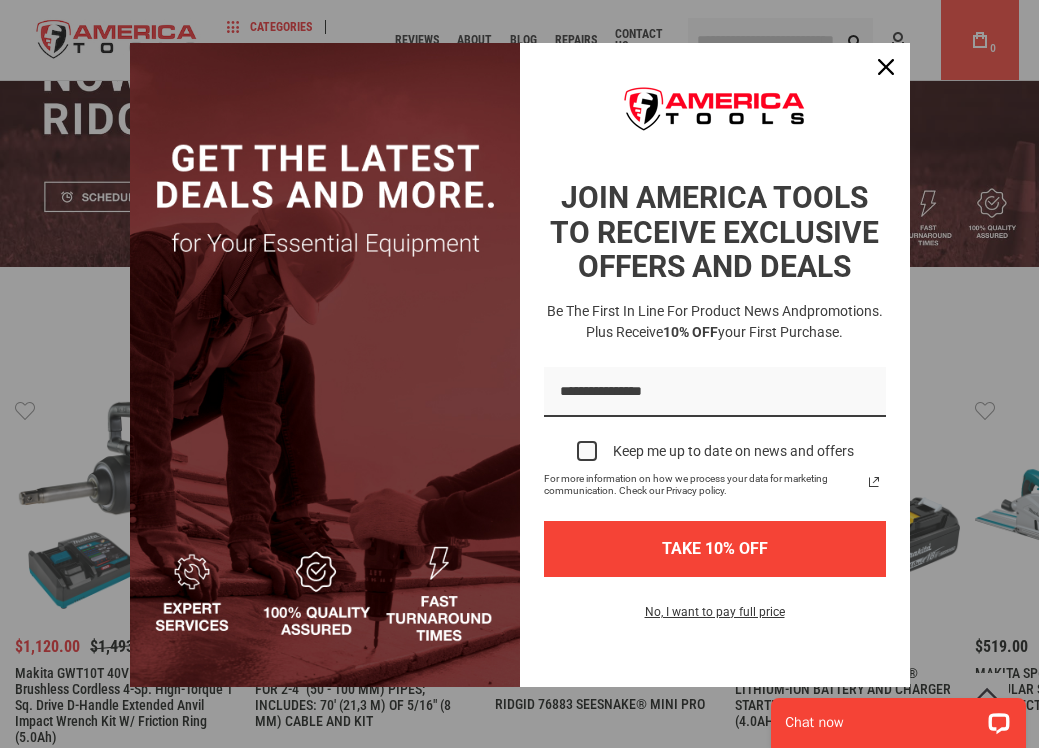 click on "TAKE 10% OFF" at bounding box center (715, 548) 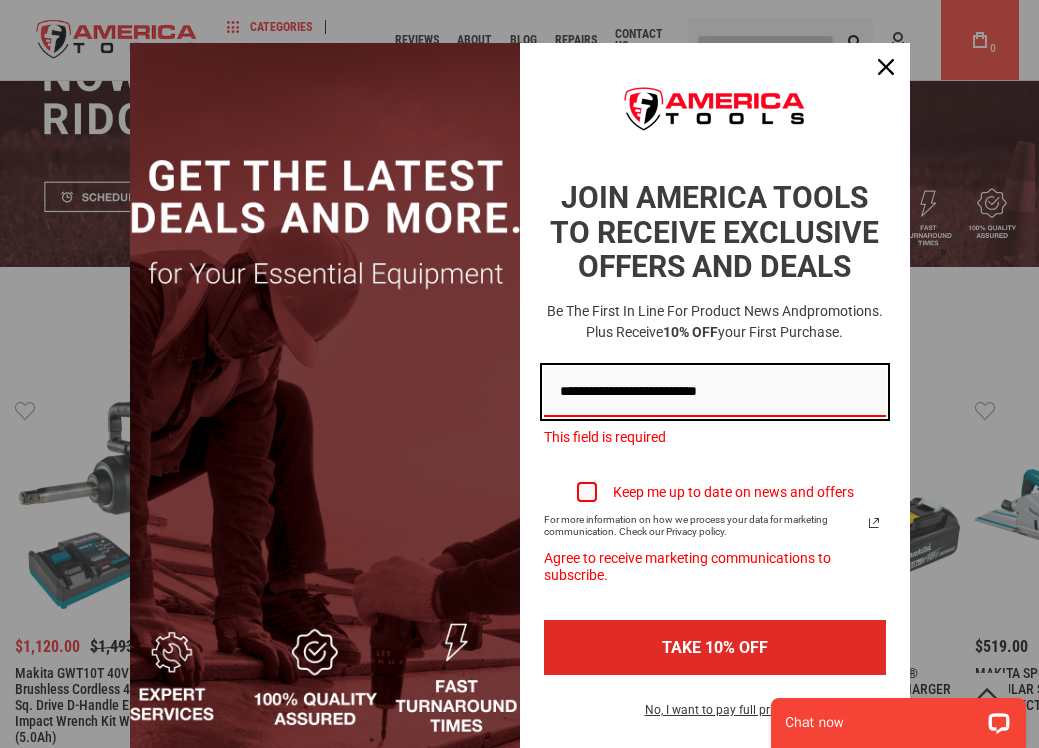 type on "**********" 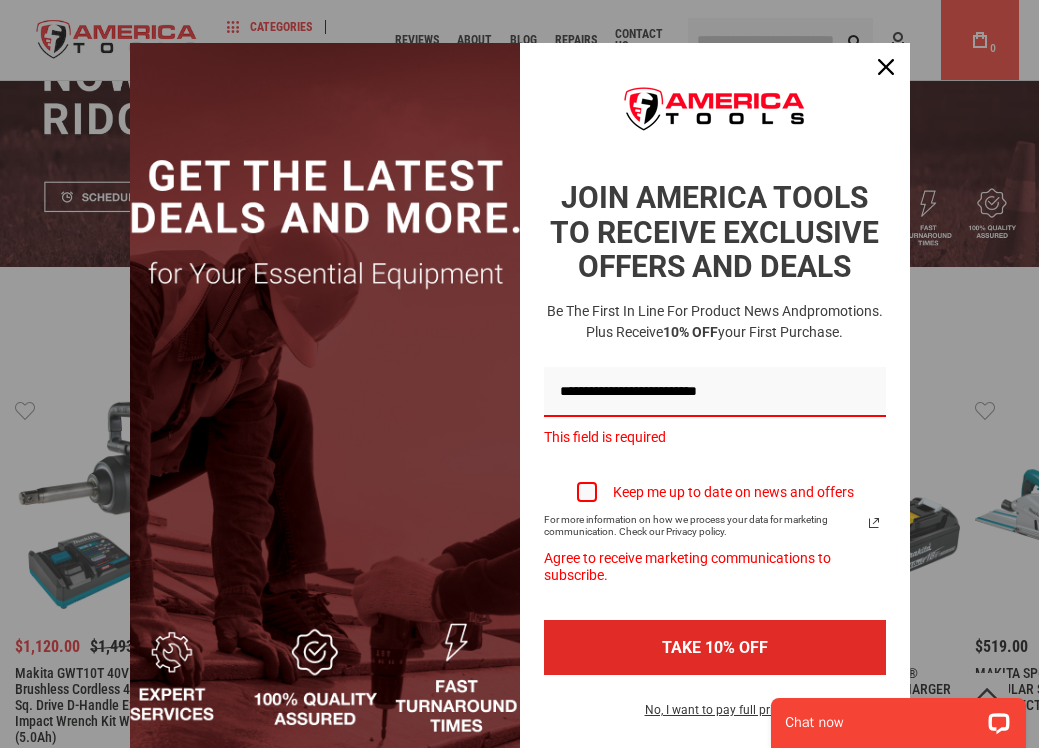 click at bounding box center [587, 492] 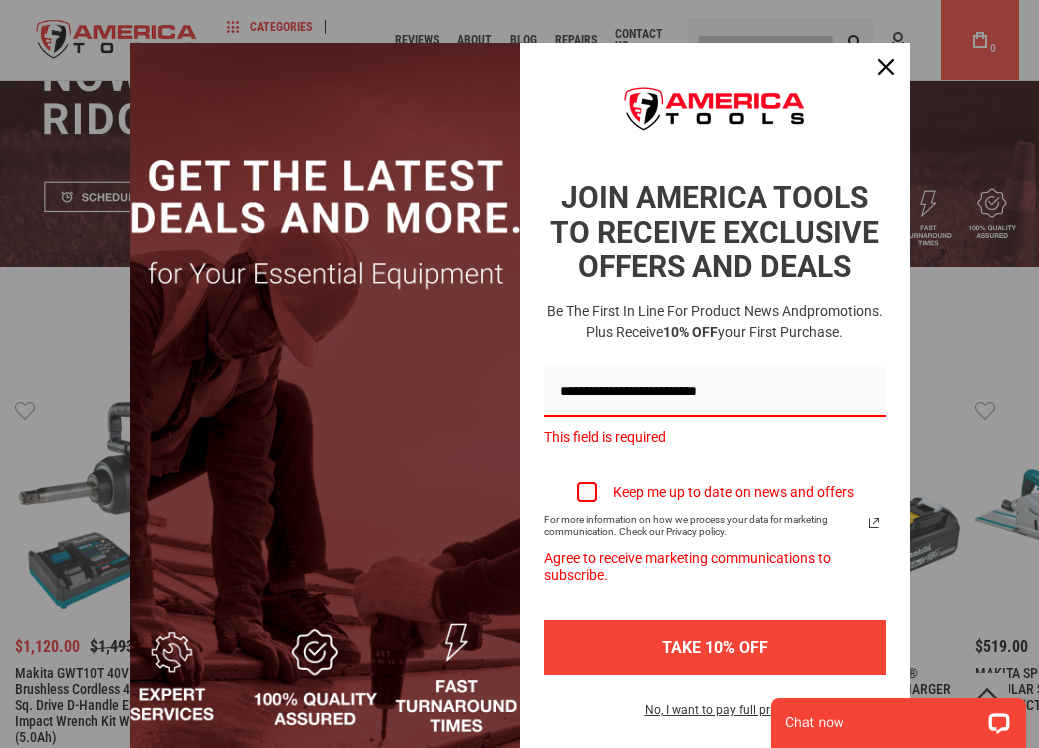 click on "TAKE 10% OFF" at bounding box center [715, 647] 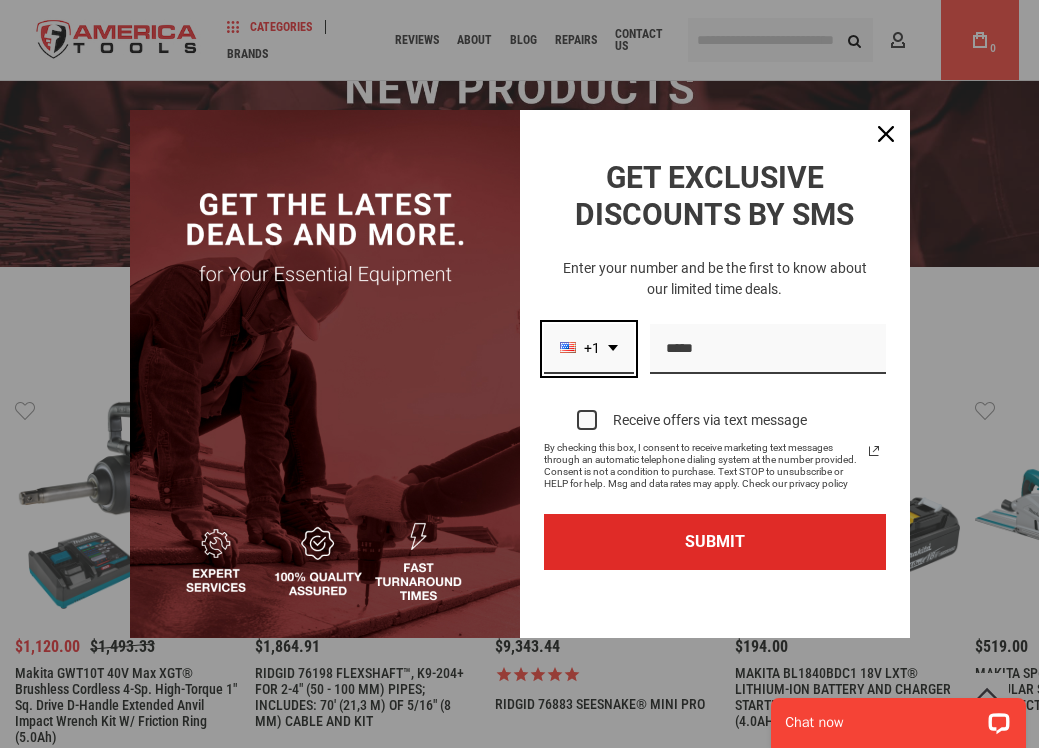 click on "+1" at bounding box center (589, 349) 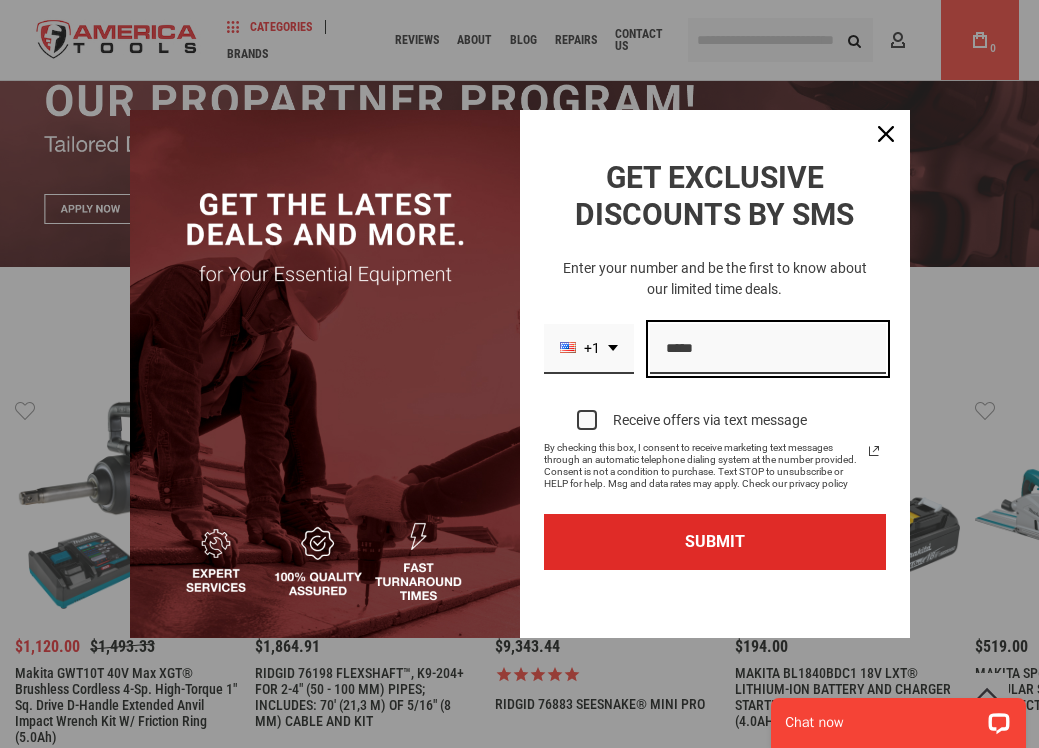 click at bounding box center (768, 349) 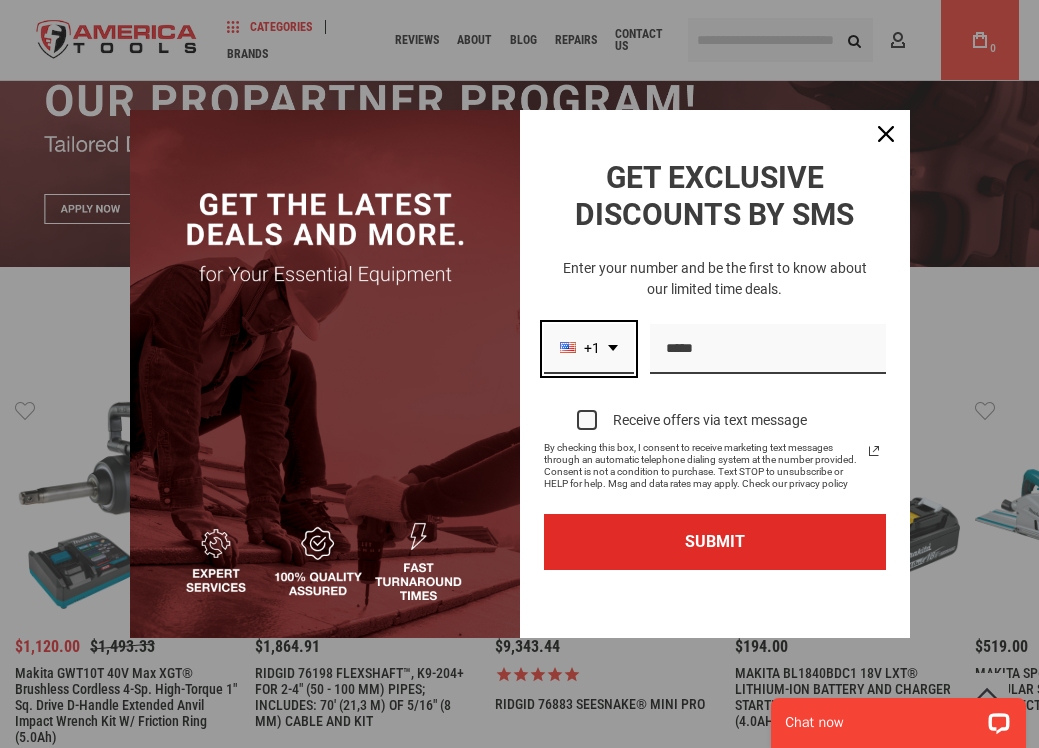 click on "+1" at bounding box center (589, 349) 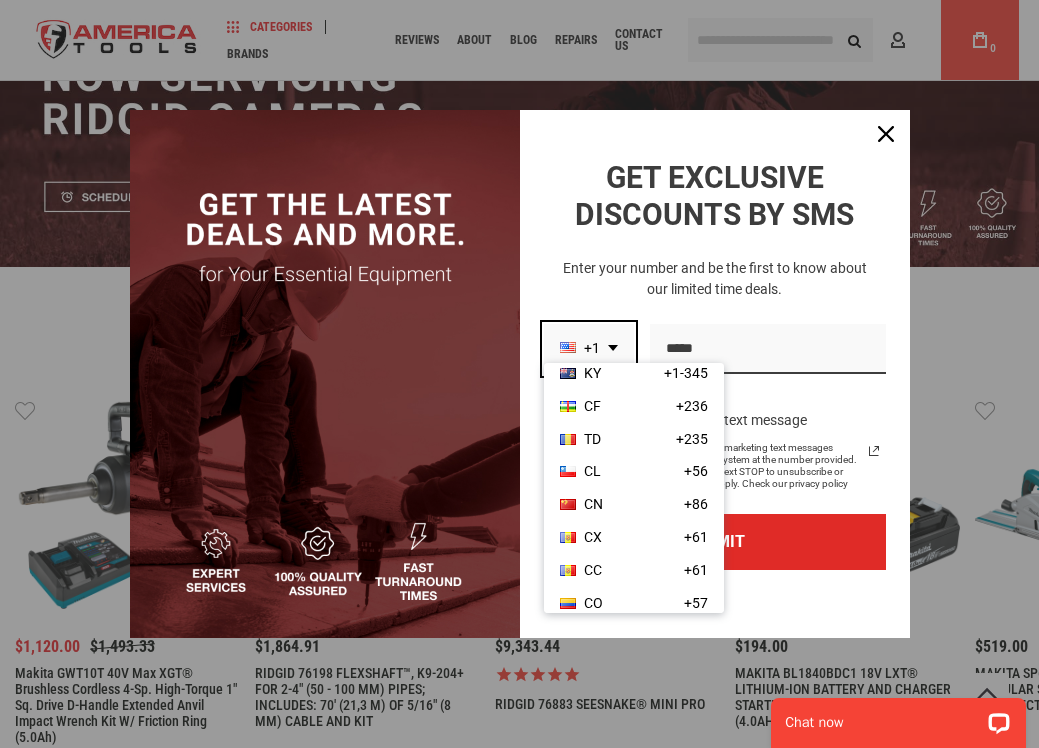 scroll, scrollTop: 1305, scrollLeft: 0, axis: vertical 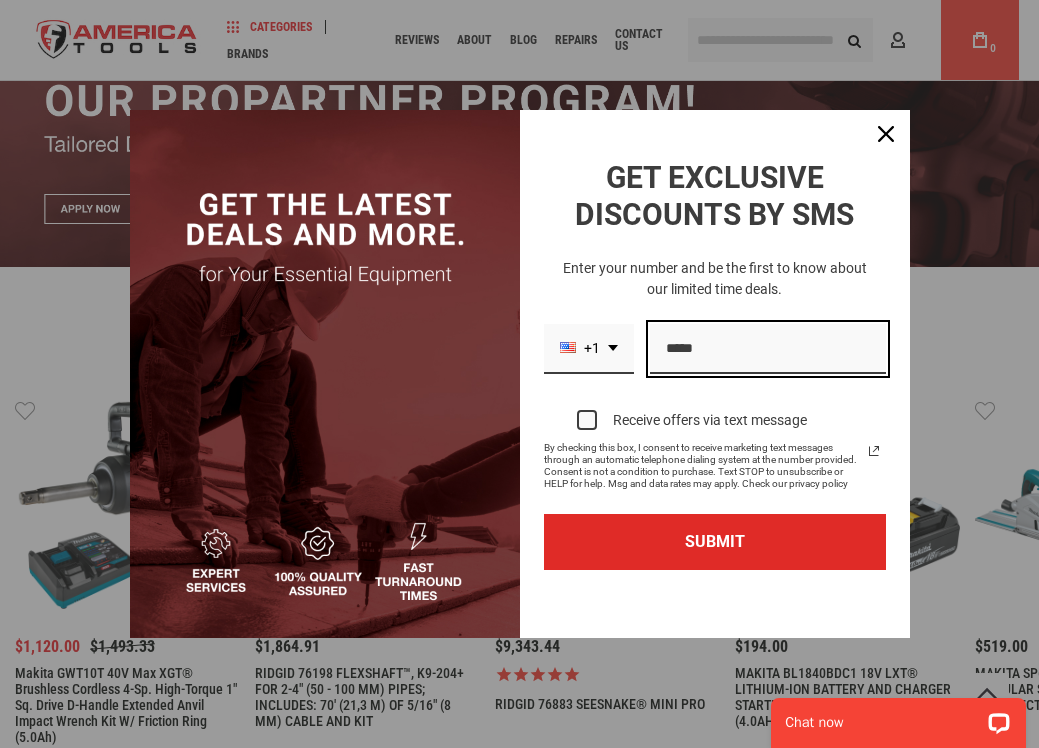 click at bounding box center (768, 349) 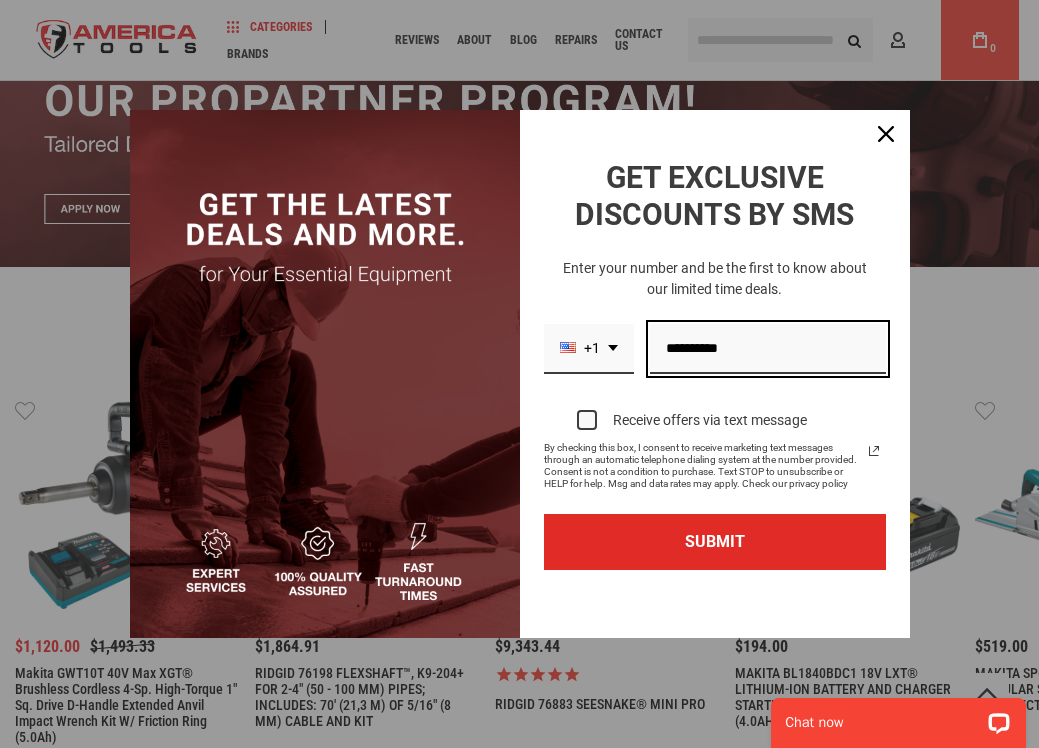 type on "**********" 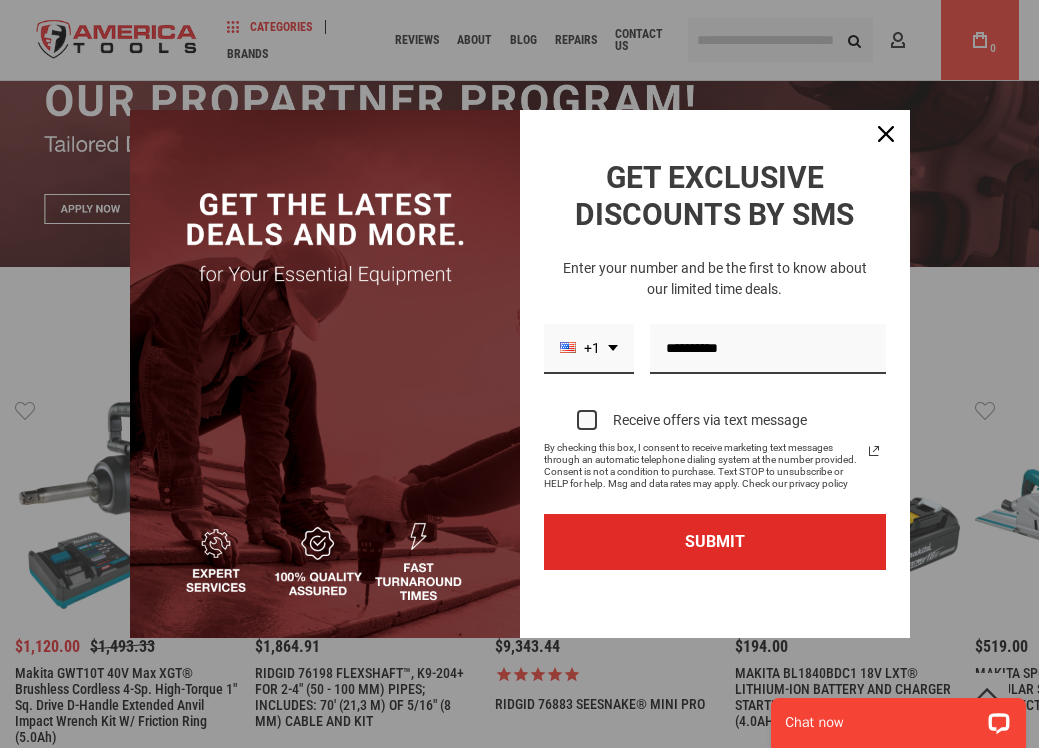 click at bounding box center (587, 420) 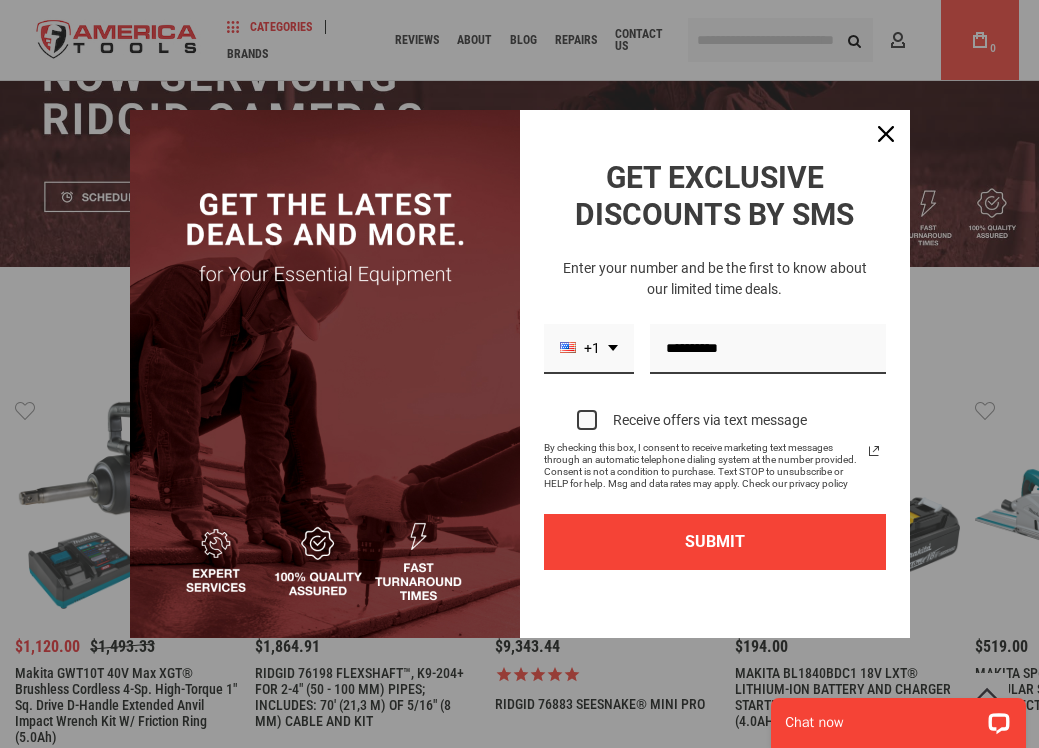 click on "SUBMIT" at bounding box center [715, 541] 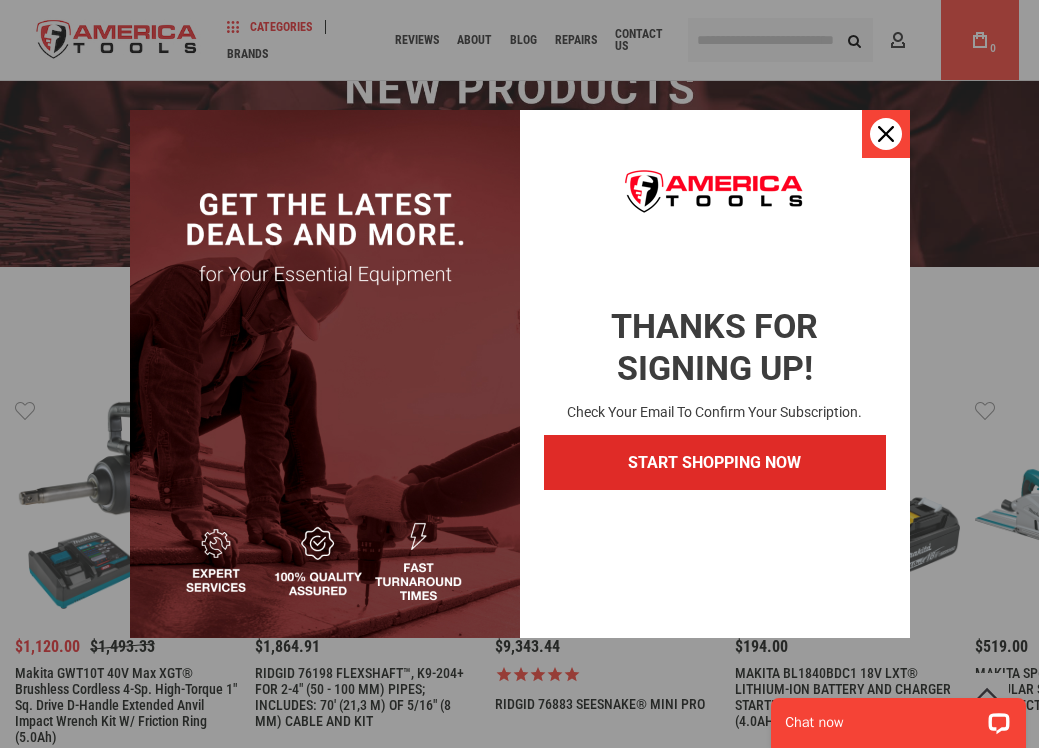 click 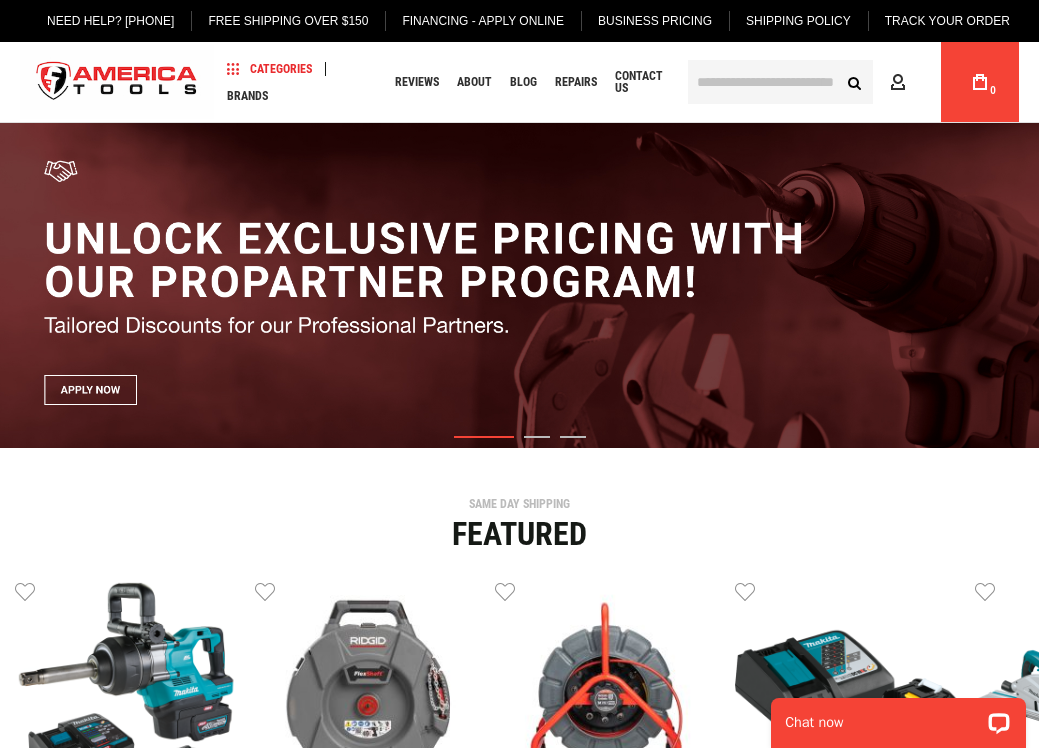 scroll, scrollTop: 0, scrollLeft: 0, axis: both 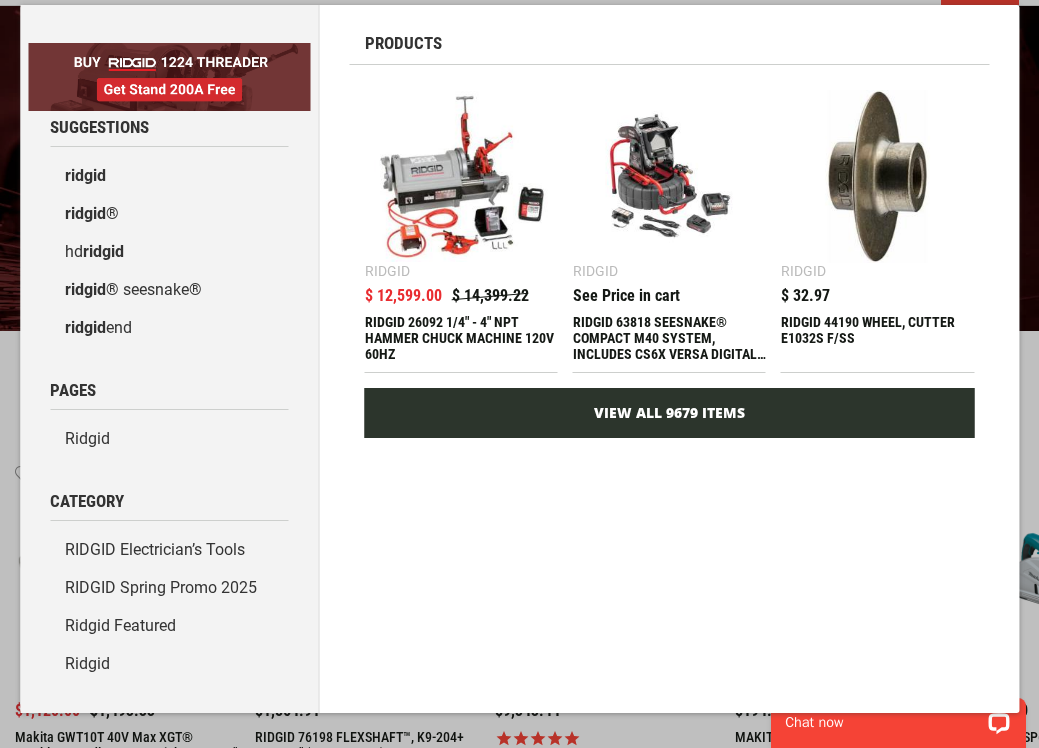 type on "*****" 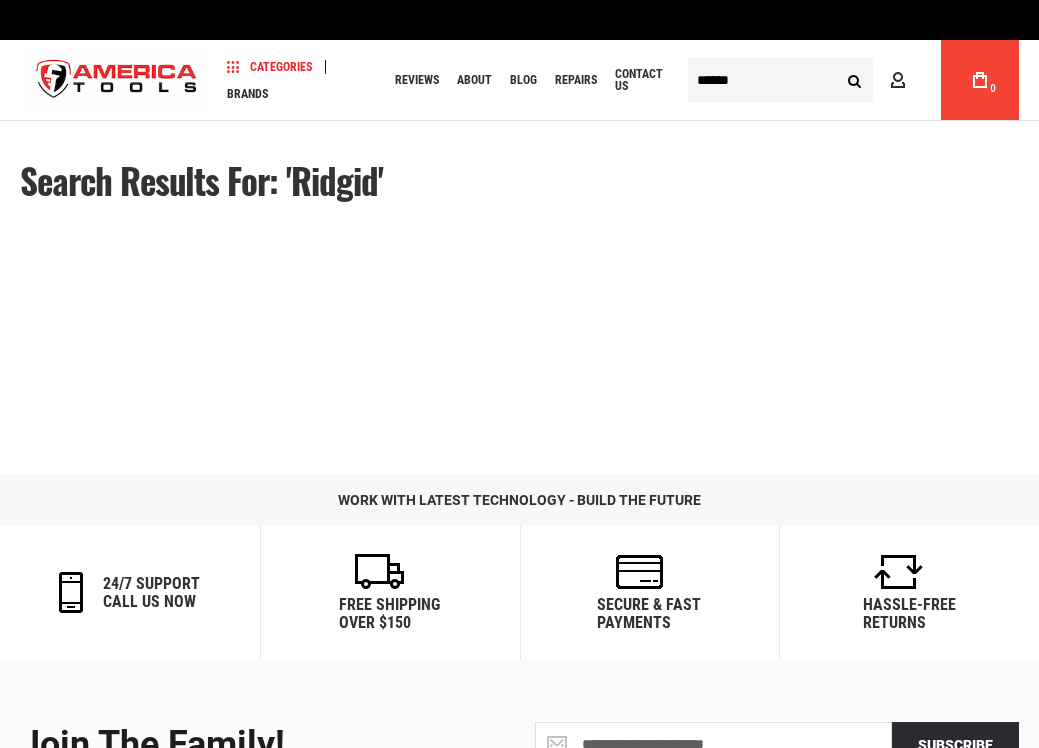scroll, scrollTop: 0, scrollLeft: 0, axis: both 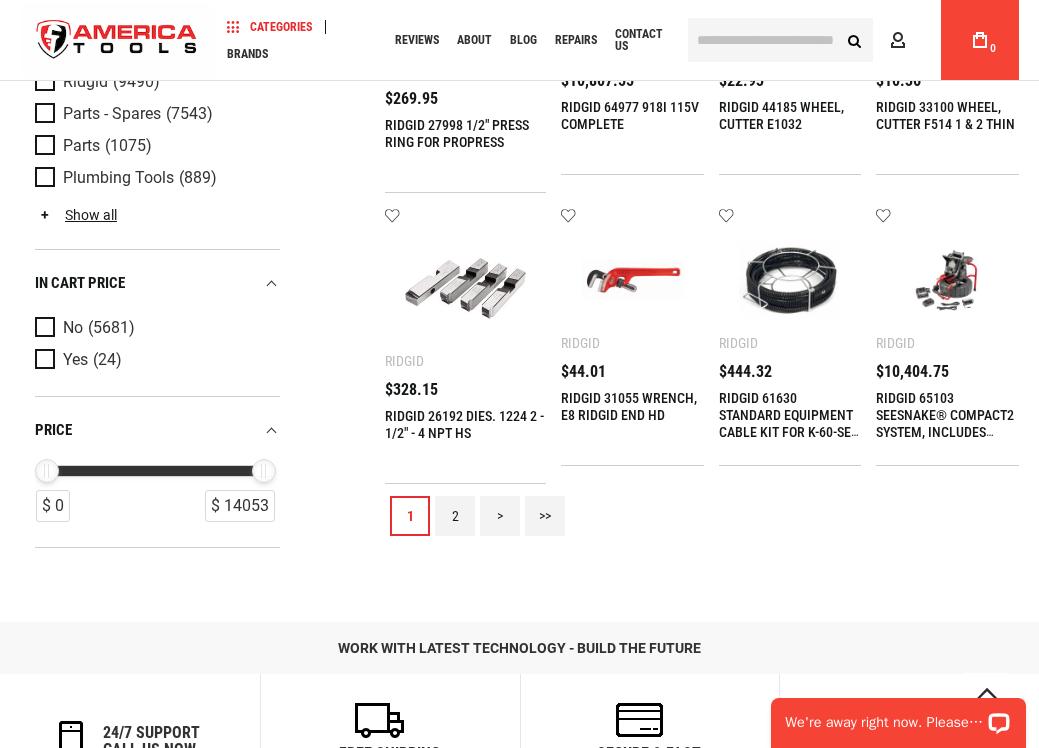 click on "RIDGID 61630 STANDARD EQUIPMENT CABLE KIT FOR K-60-SE, INCLUDES: – FIVE SECTIONS C-10, 7⁄8" (22 MM) X 15' (4,6 M) CABLE – A-8 CABLE CARRIER" at bounding box center [790, 415] 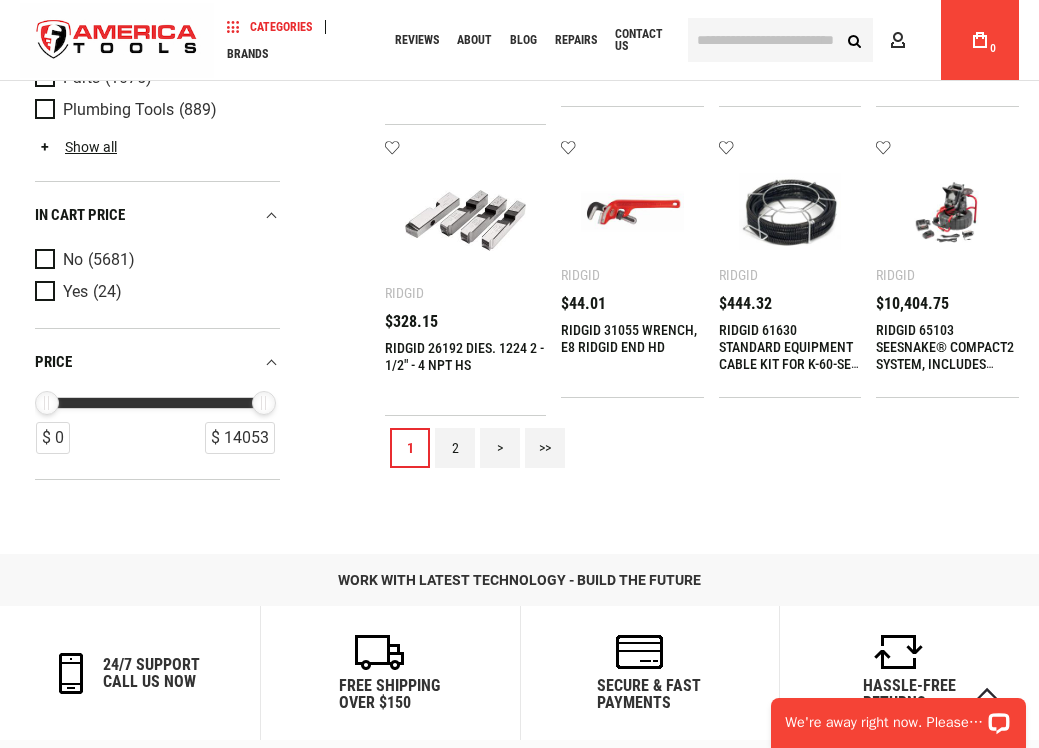 scroll, scrollTop: 1870, scrollLeft: 0, axis: vertical 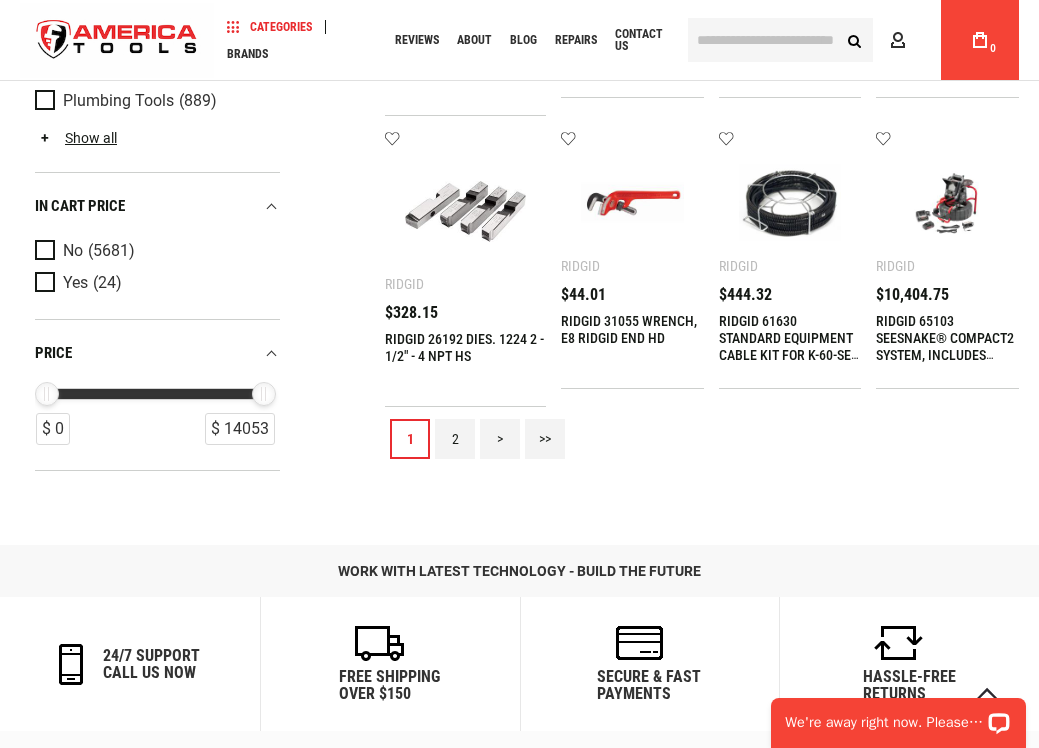 click on ">>" at bounding box center [545, 439] 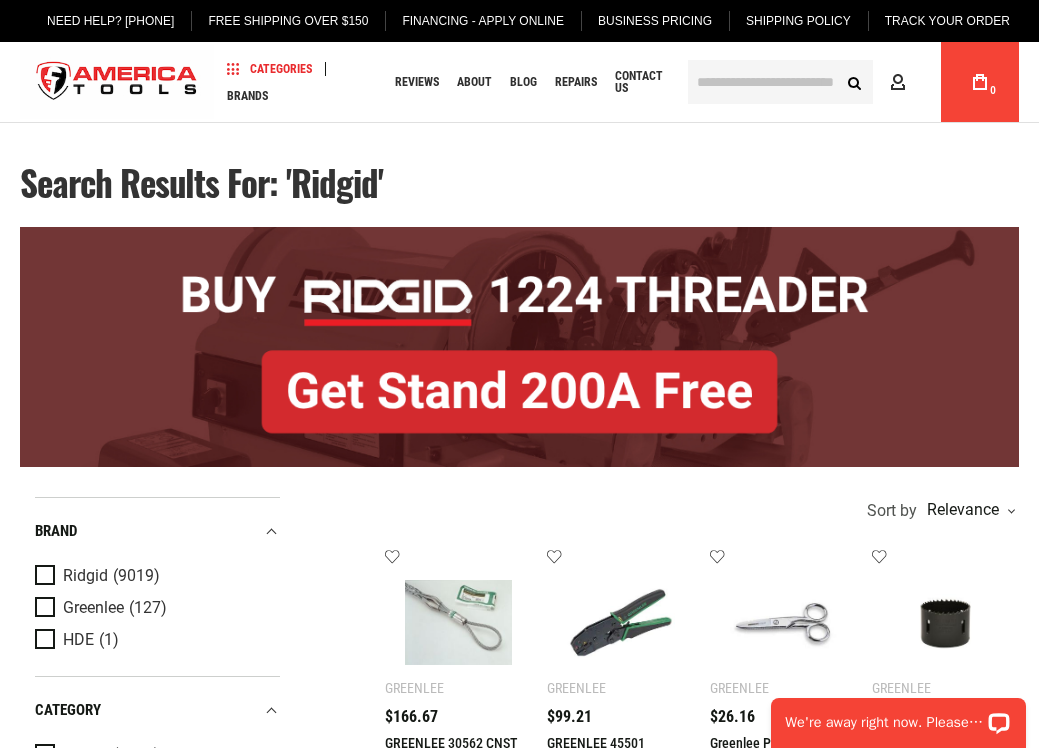 scroll, scrollTop: 0, scrollLeft: 0, axis: both 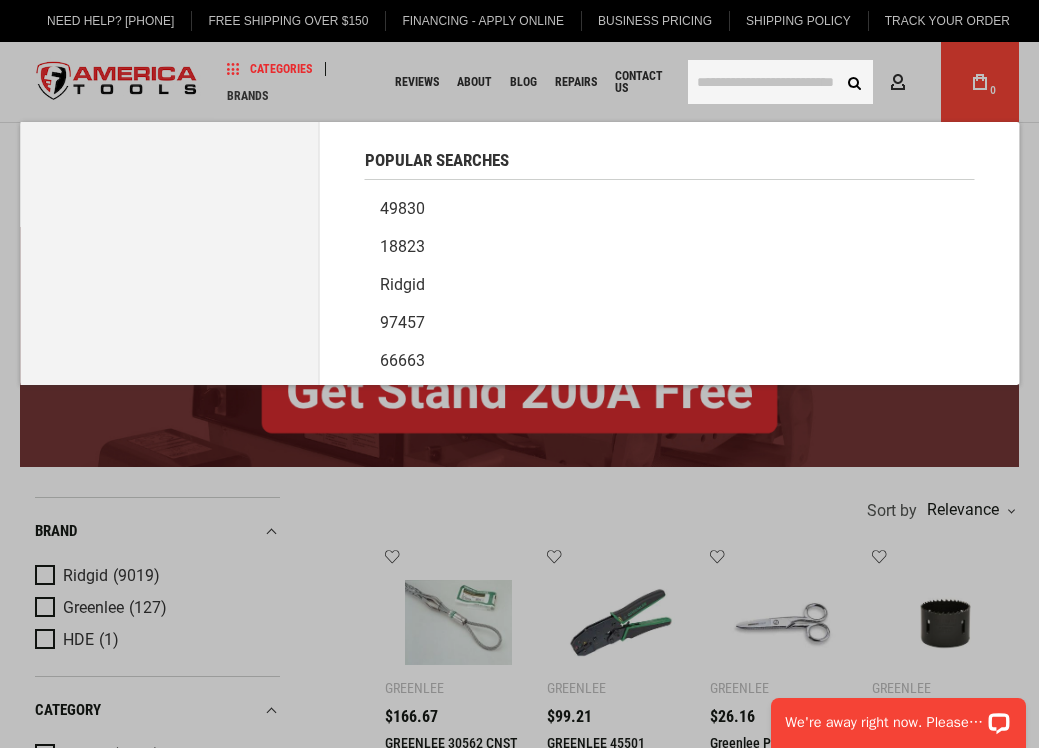 click at bounding box center (780, 82) 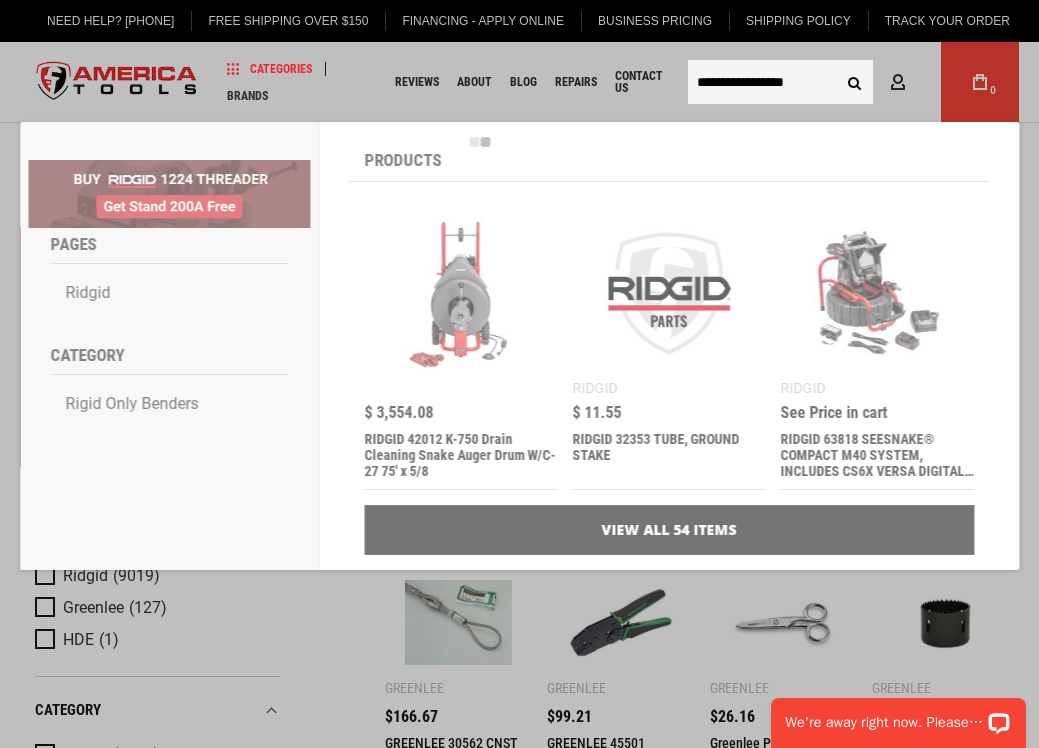 type on "**********" 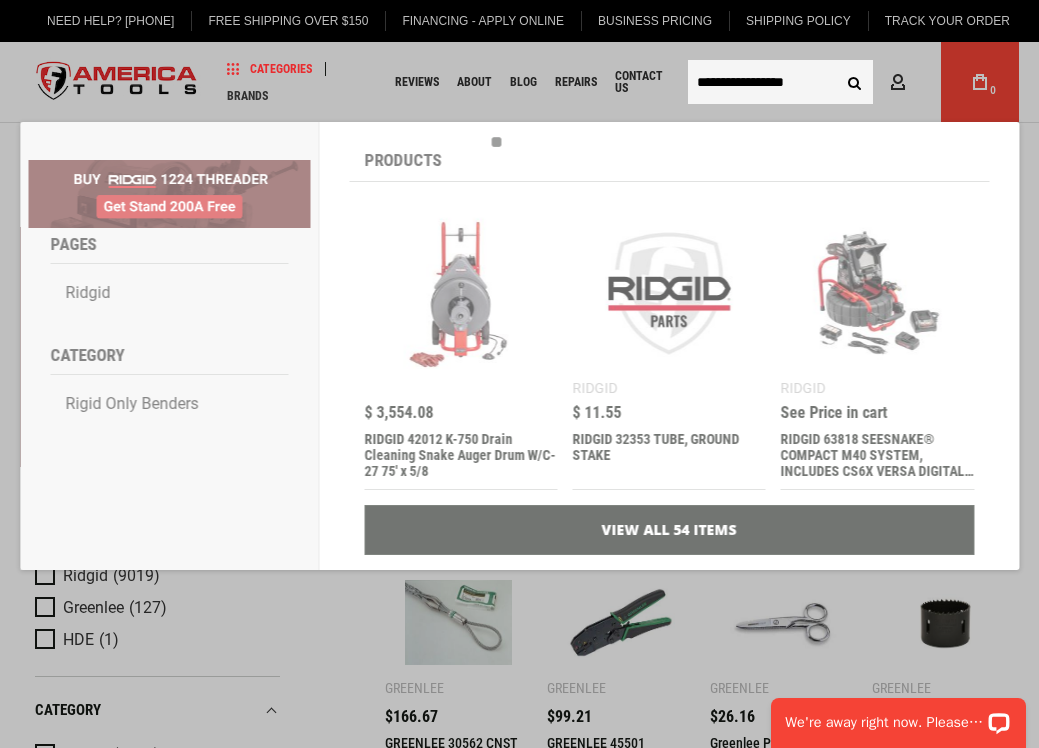 click on "Search" at bounding box center [854, 82] 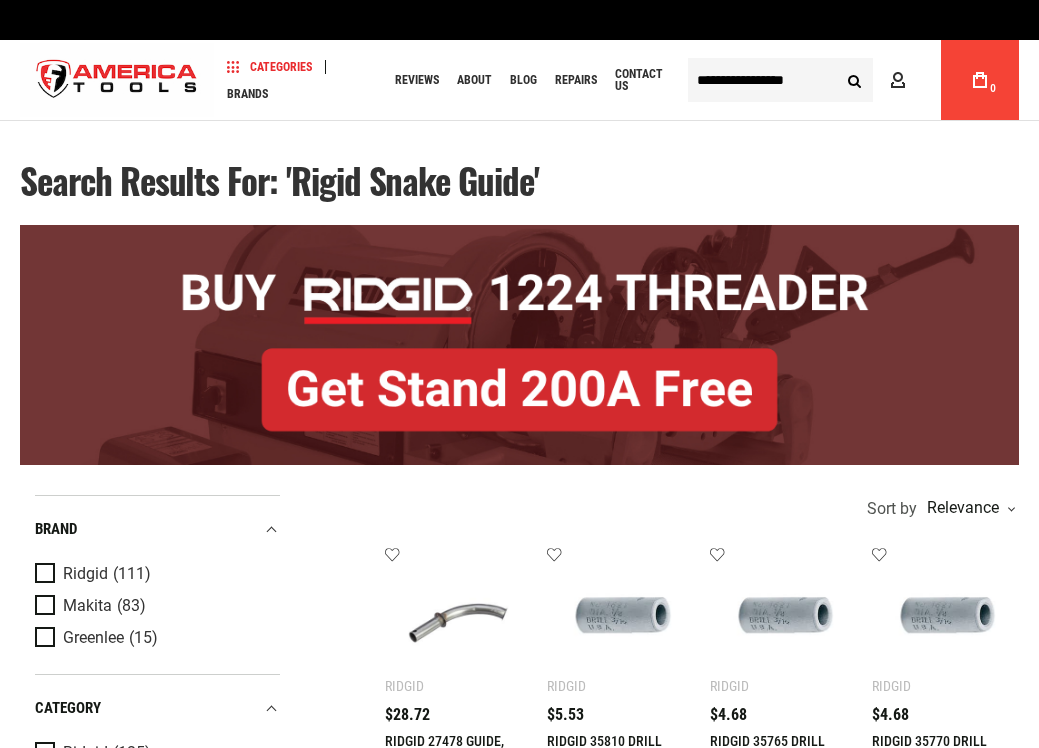 scroll, scrollTop: 0, scrollLeft: 0, axis: both 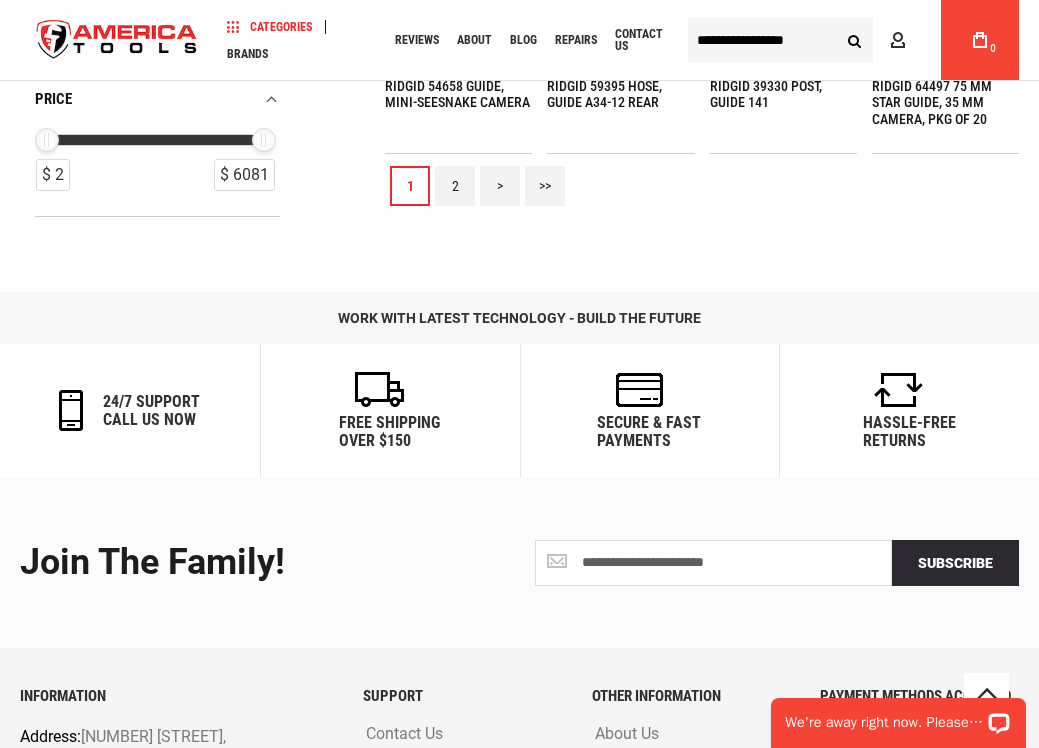 click on "2" at bounding box center [455, 186] 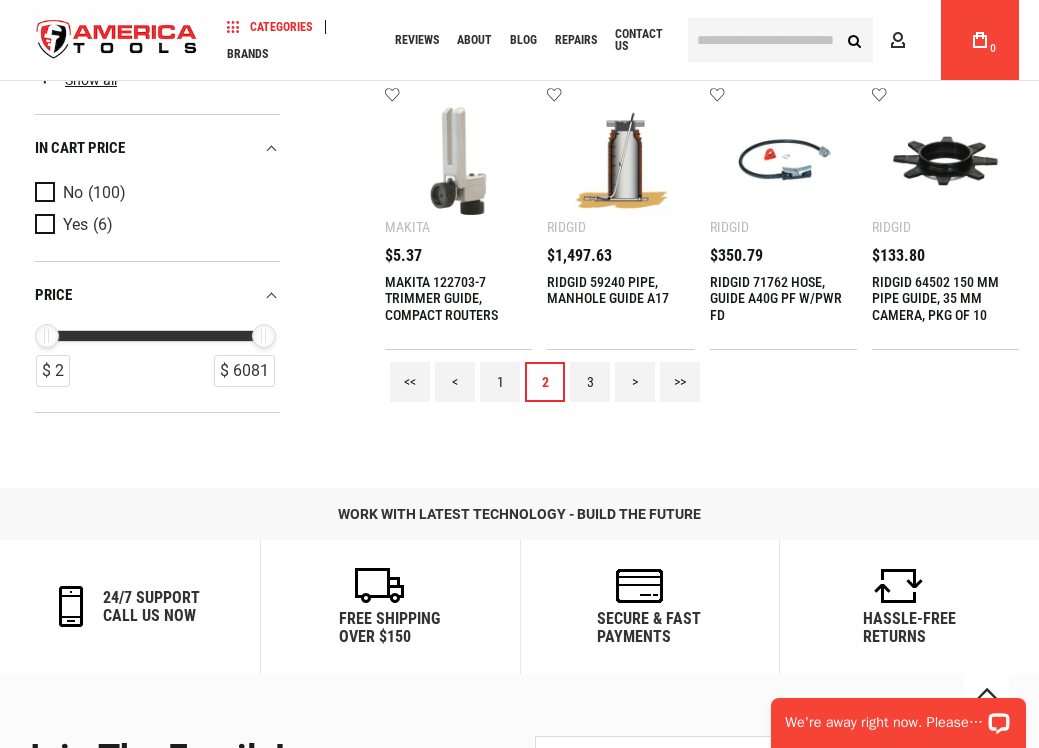 scroll, scrollTop: 1837, scrollLeft: 0, axis: vertical 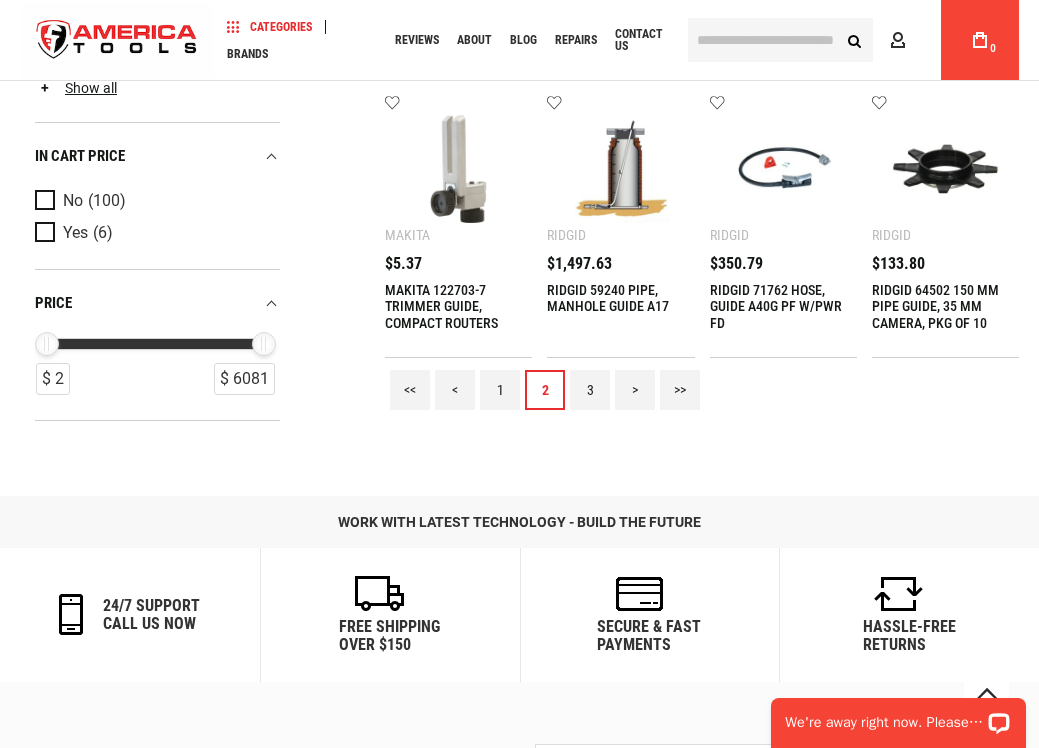 click on "3" at bounding box center (590, 390) 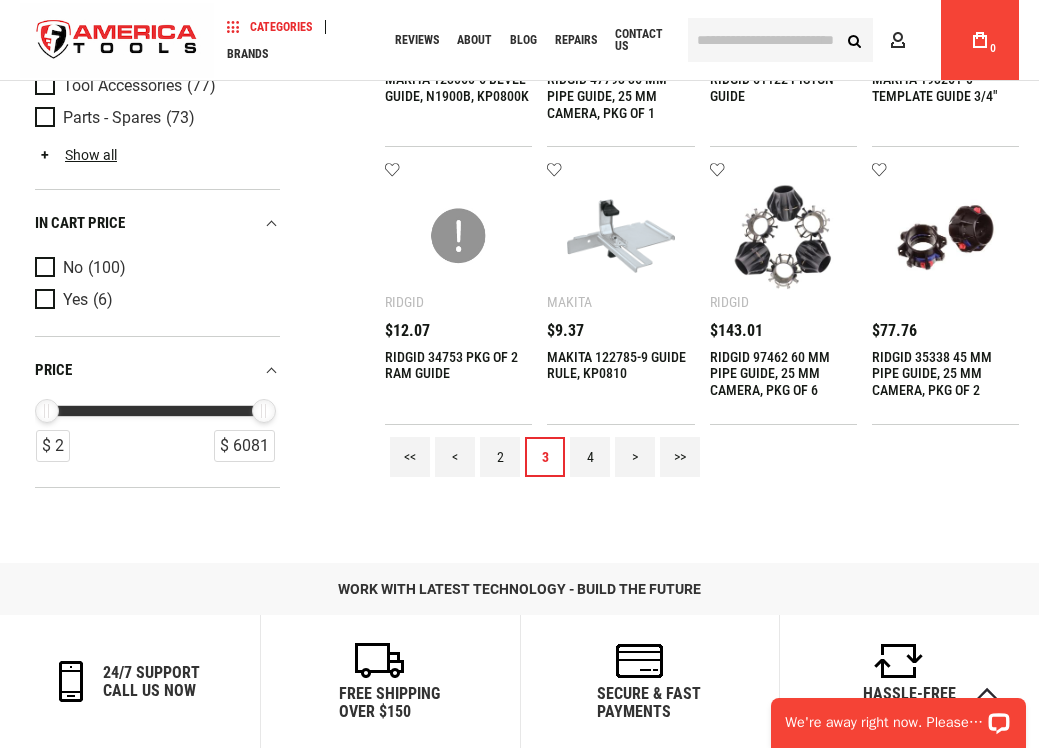 scroll, scrollTop: 1771, scrollLeft: 0, axis: vertical 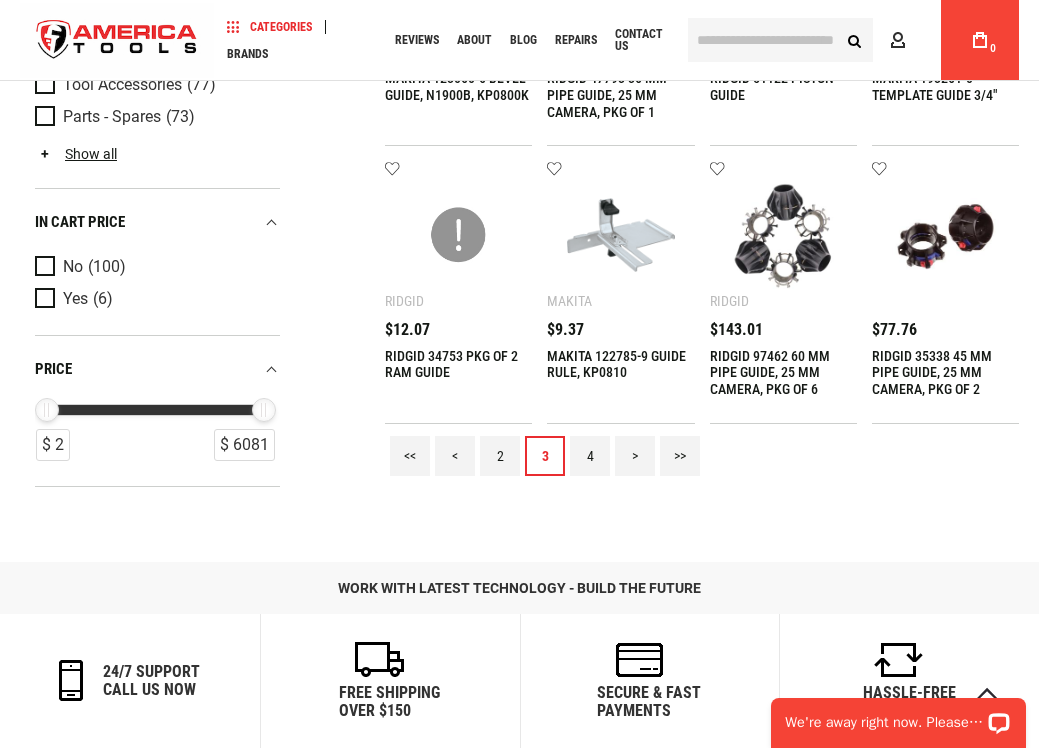 click on "4" at bounding box center [590, 456] 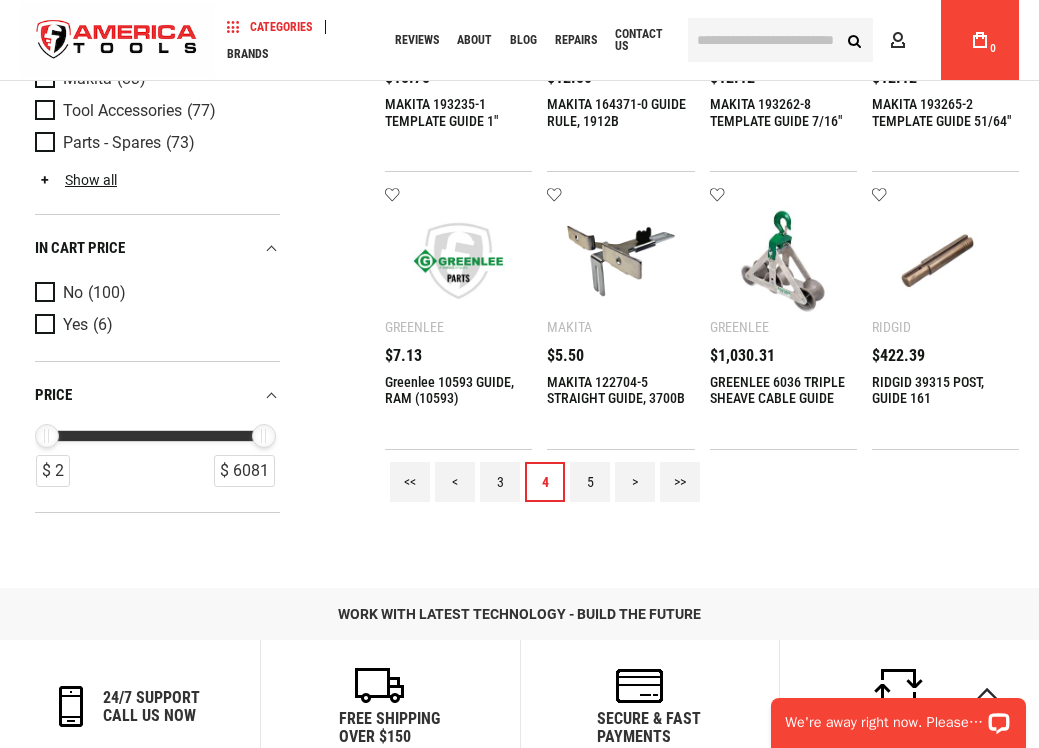 scroll, scrollTop: 1754, scrollLeft: 0, axis: vertical 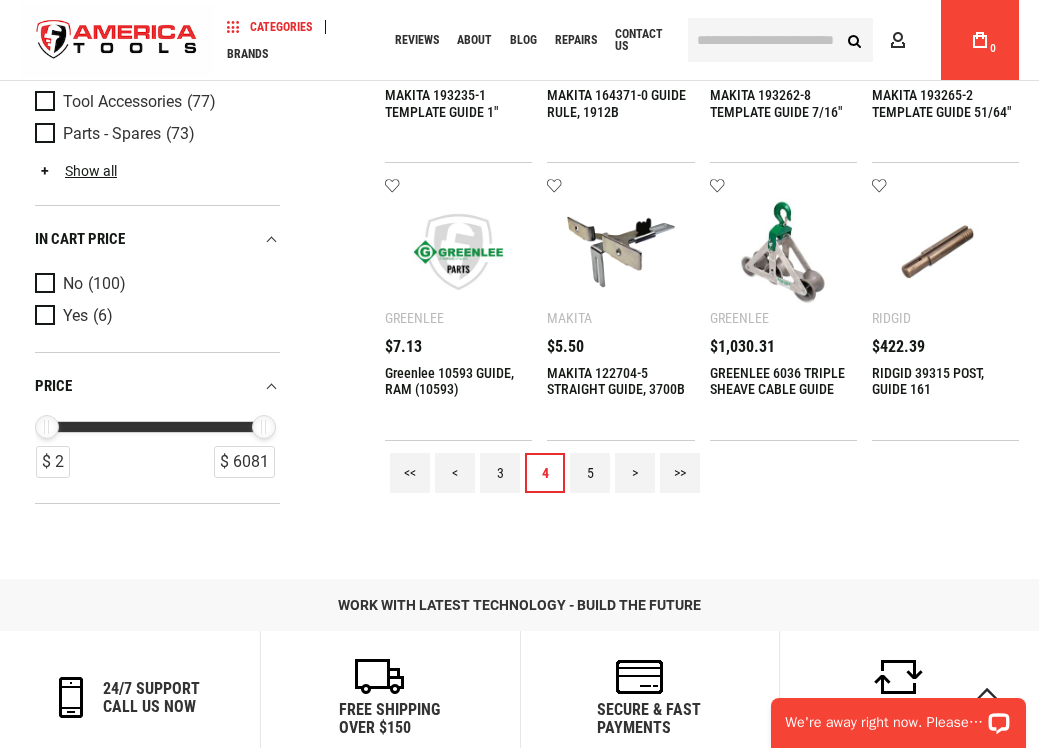 click on "5" at bounding box center (590, 473) 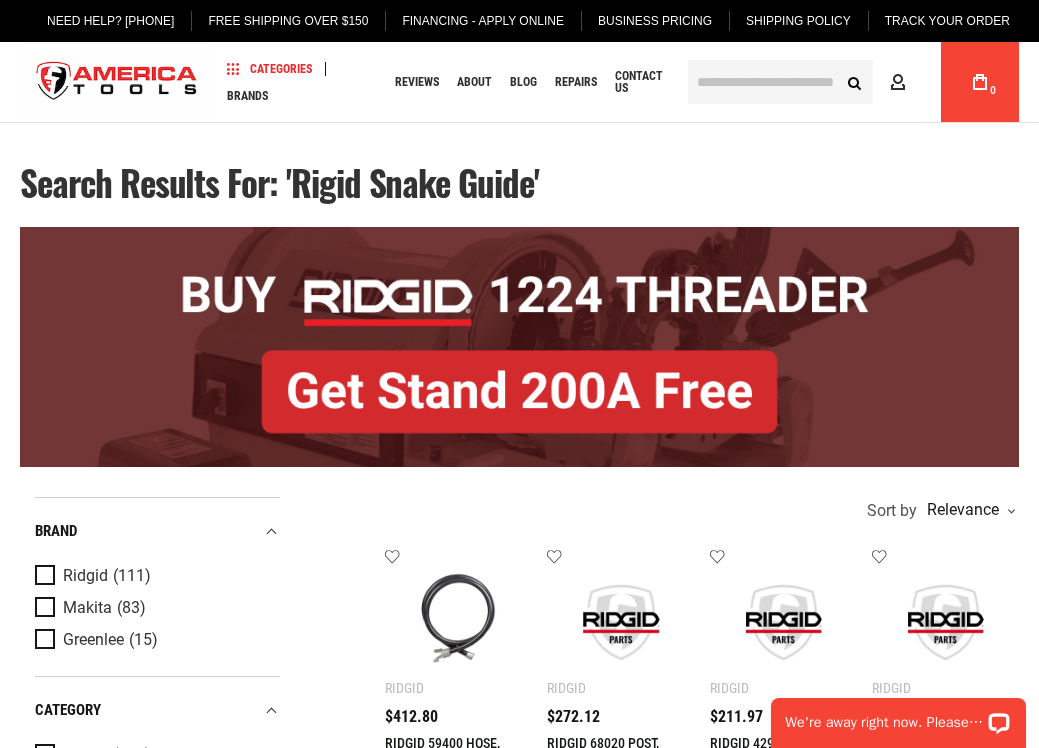 scroll, scrollTop: 0, scrollLeft: 0, axis: both 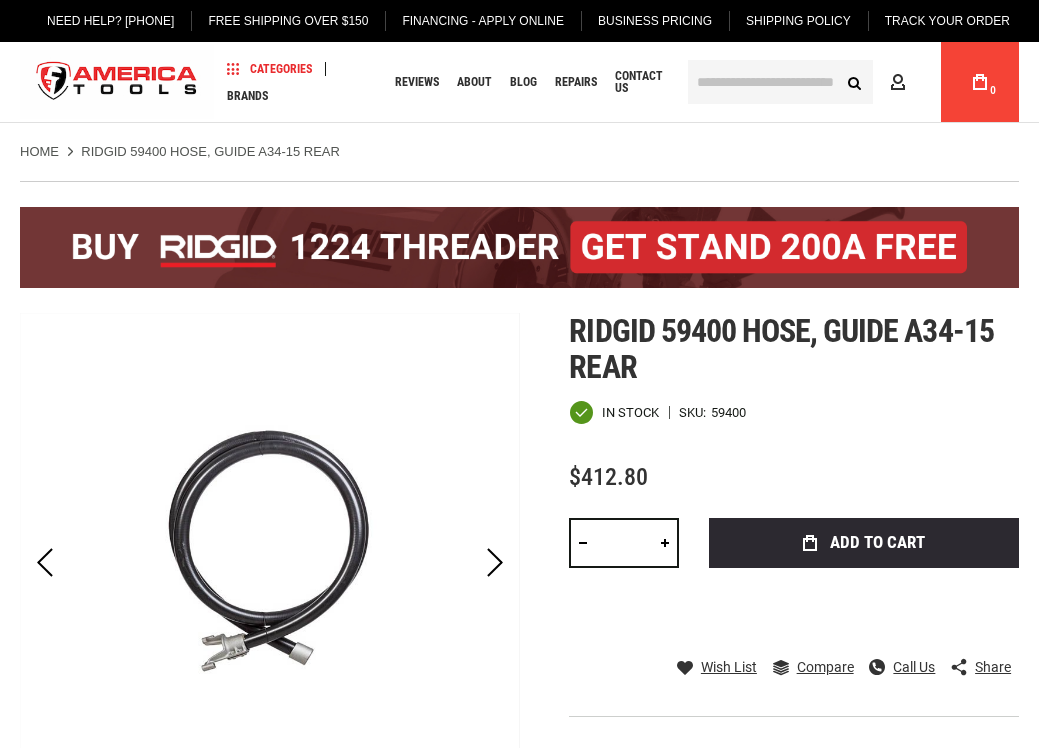 click at bounding box center (780, 82) 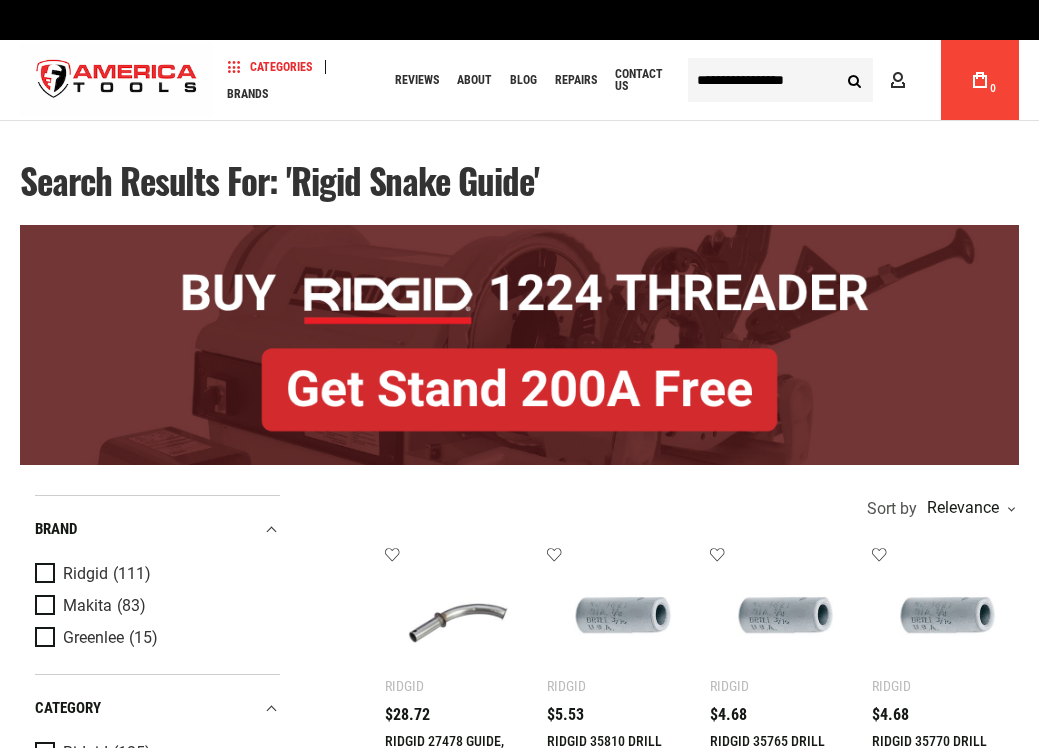 scroll, scrollTop: 0, scrollLeft: 0, axis: both 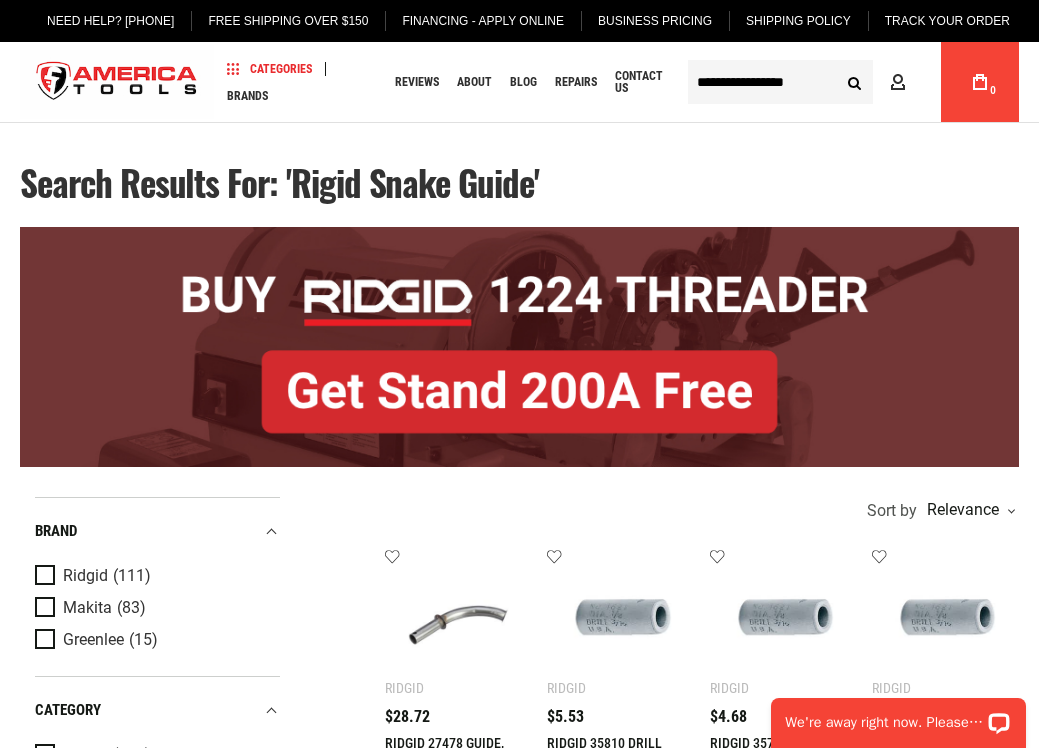 click on "**********" at bounding box center [780, 82] 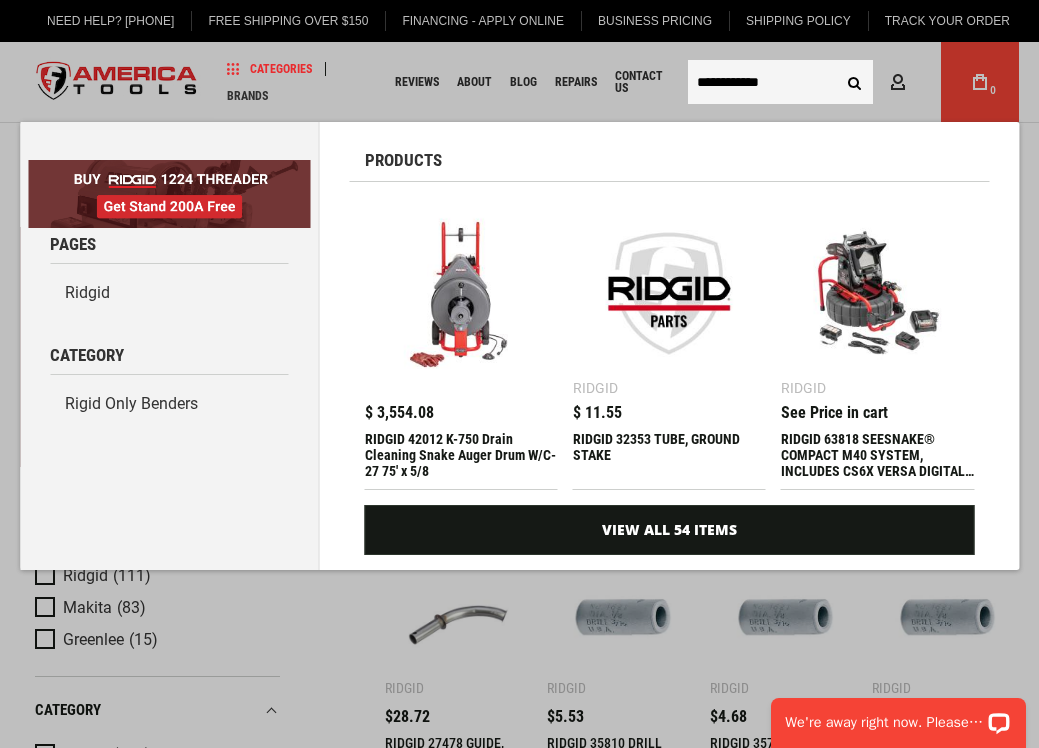 type on "**********" 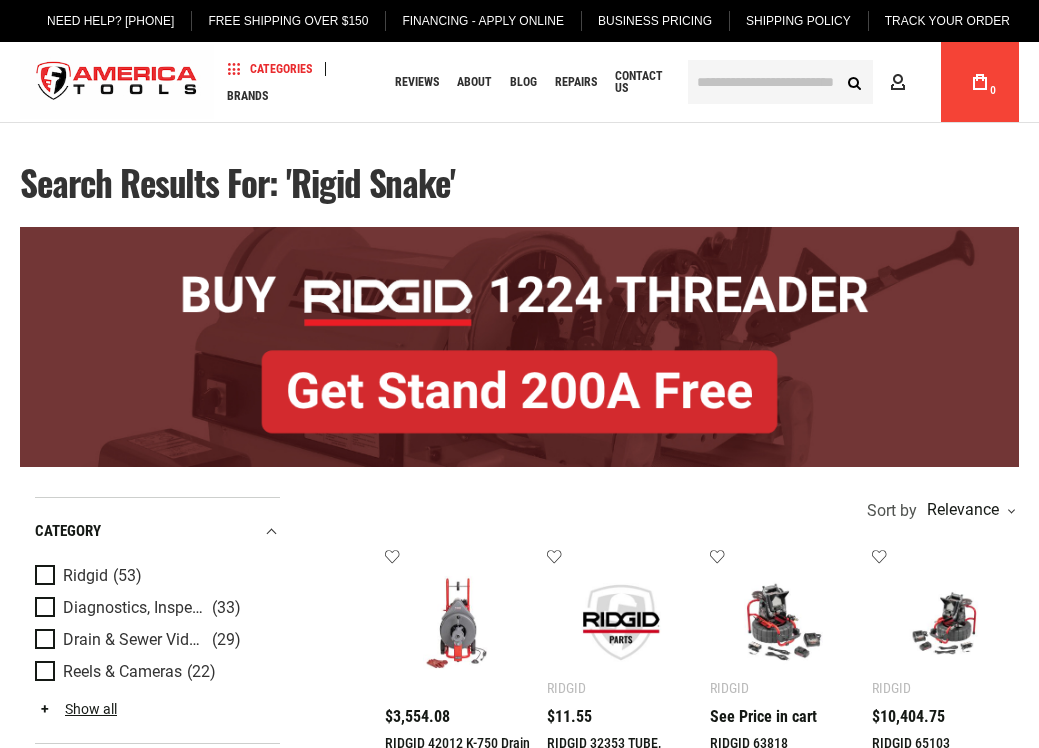 scroll, scrollTop: 0, scrollLeft: 0, axis: both 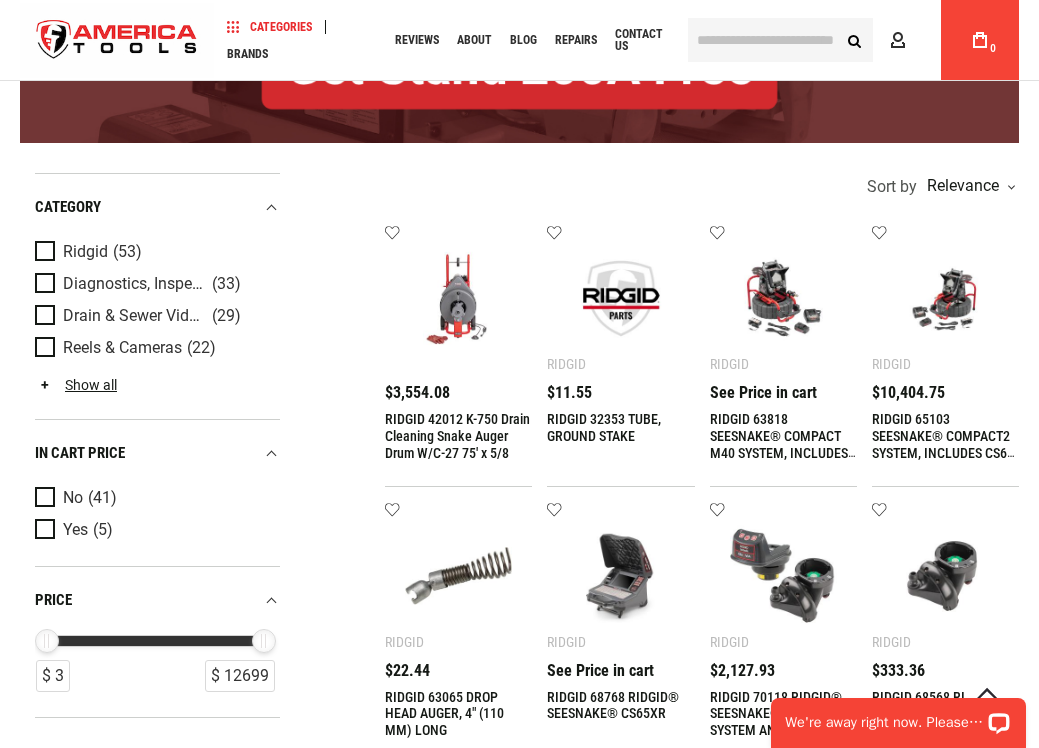 click on "RIDGID 42012 K-750 Drain Cleaning Snake Auger Drum W/C-27 75' x 5/8" at bounding box center (457, 436) 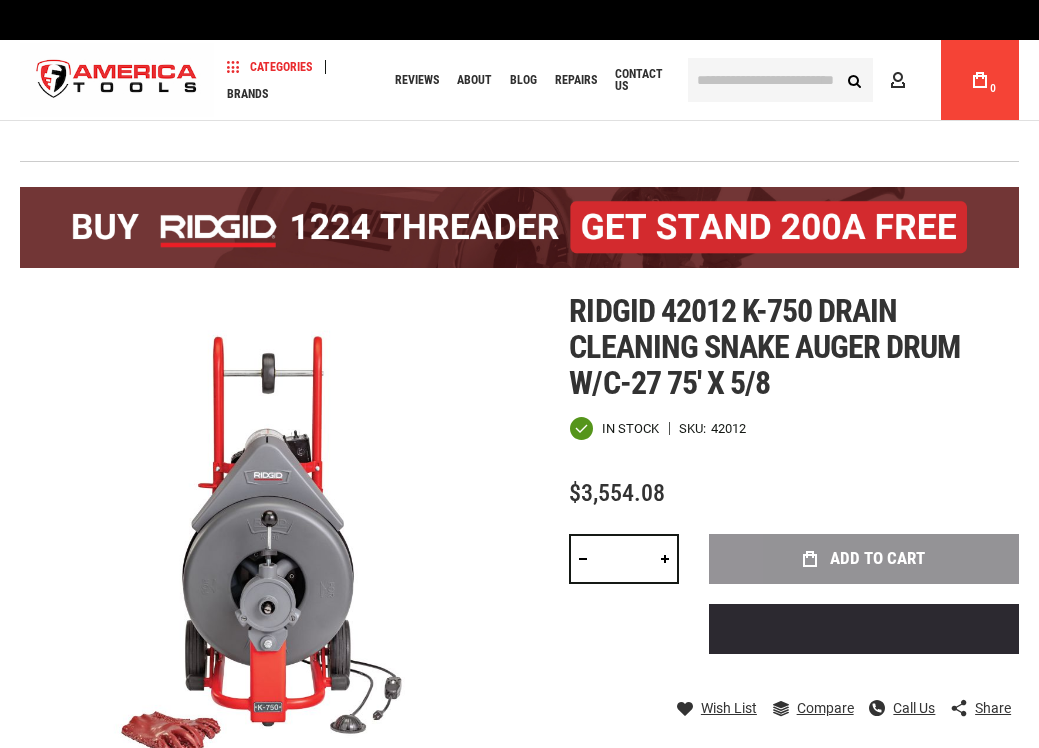 scroll, scrollTop: 0, scrollLeft: 0, axis: both 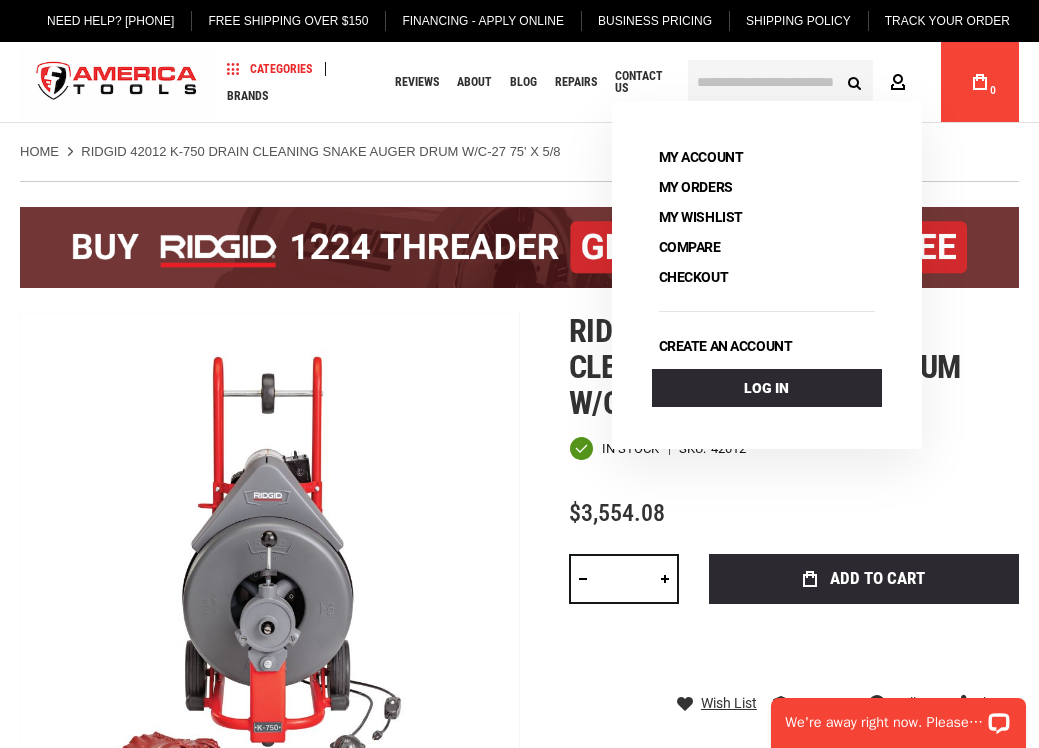 click on "Account" at bounding box center [902, 82] 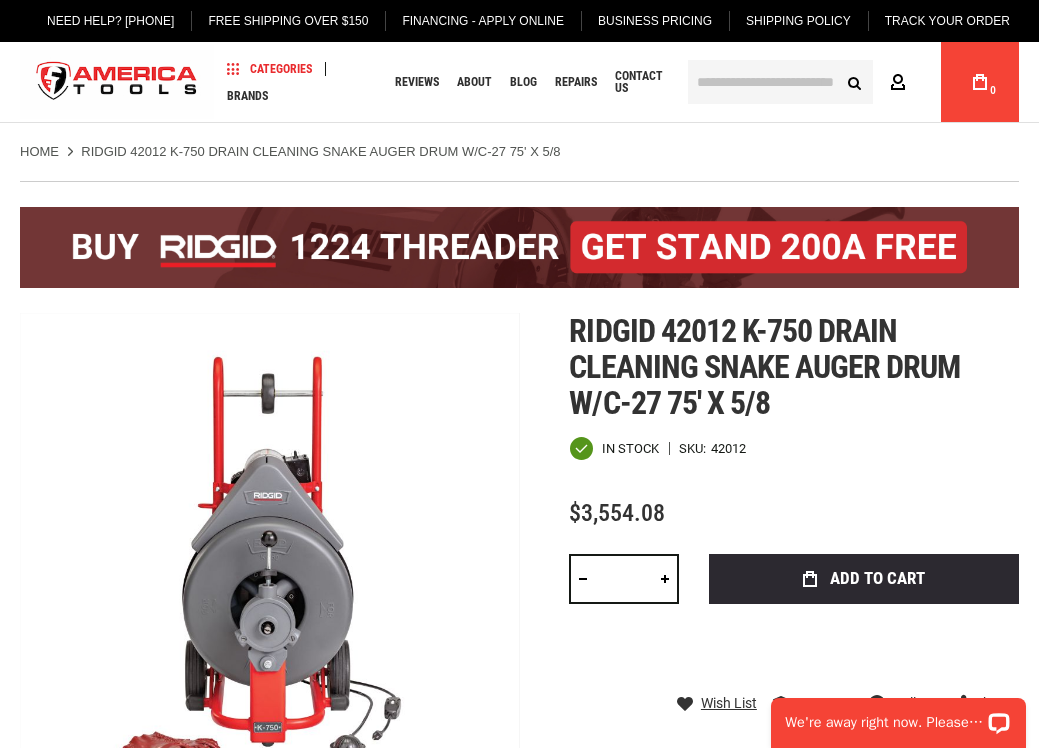 click at bounding box center (898, 83) 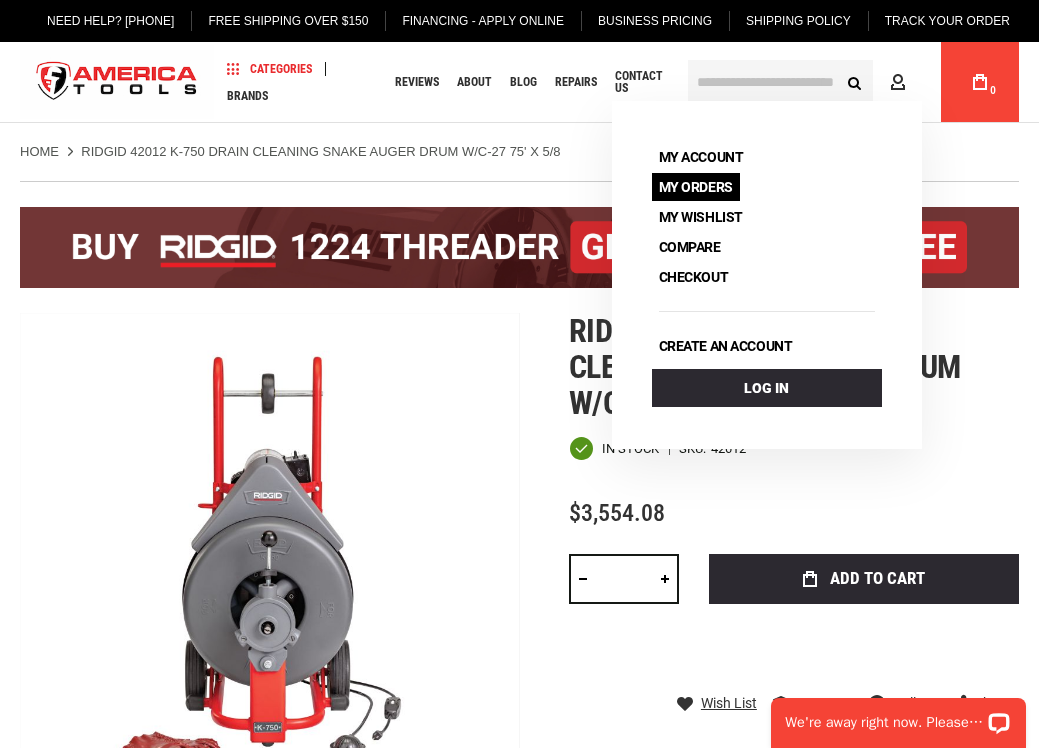 click on "My Orders" at bounding box center (696, 187) 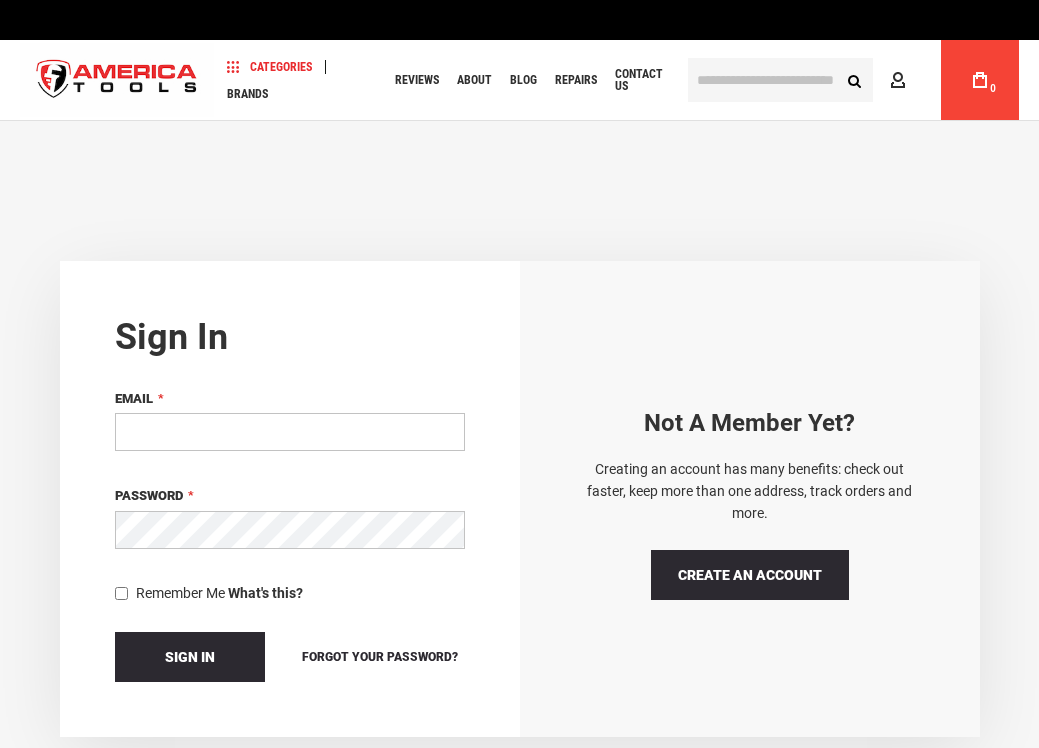 scroll, scrollTop: 0, scrollLeft: 0, axis: both 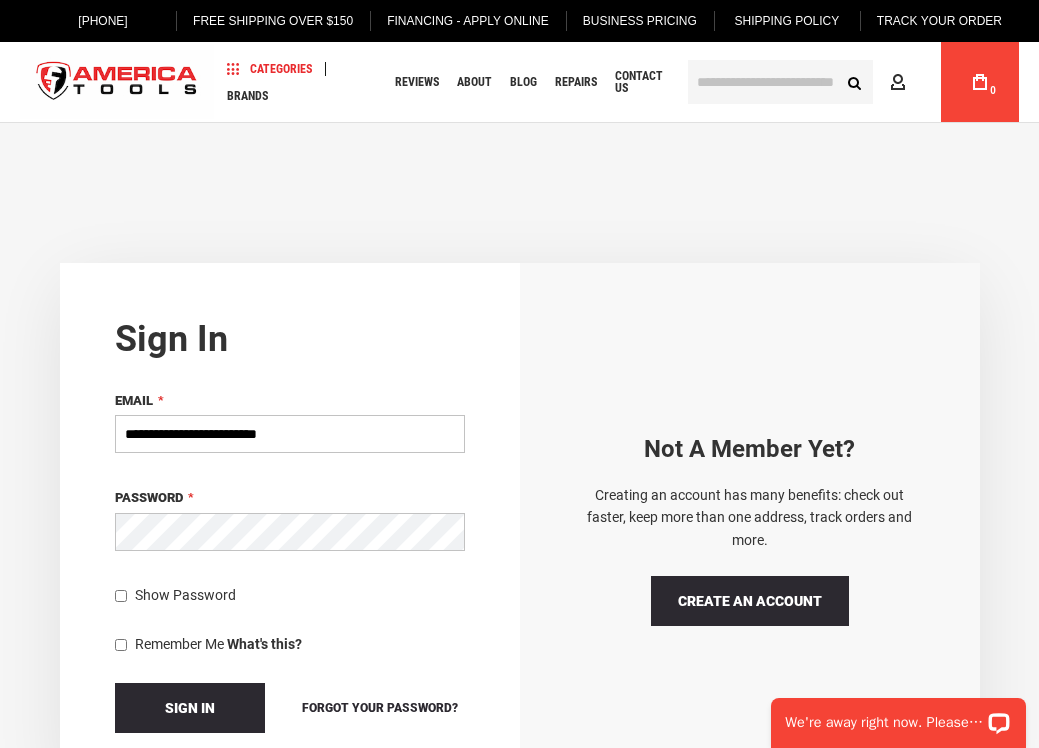 type on "**********" 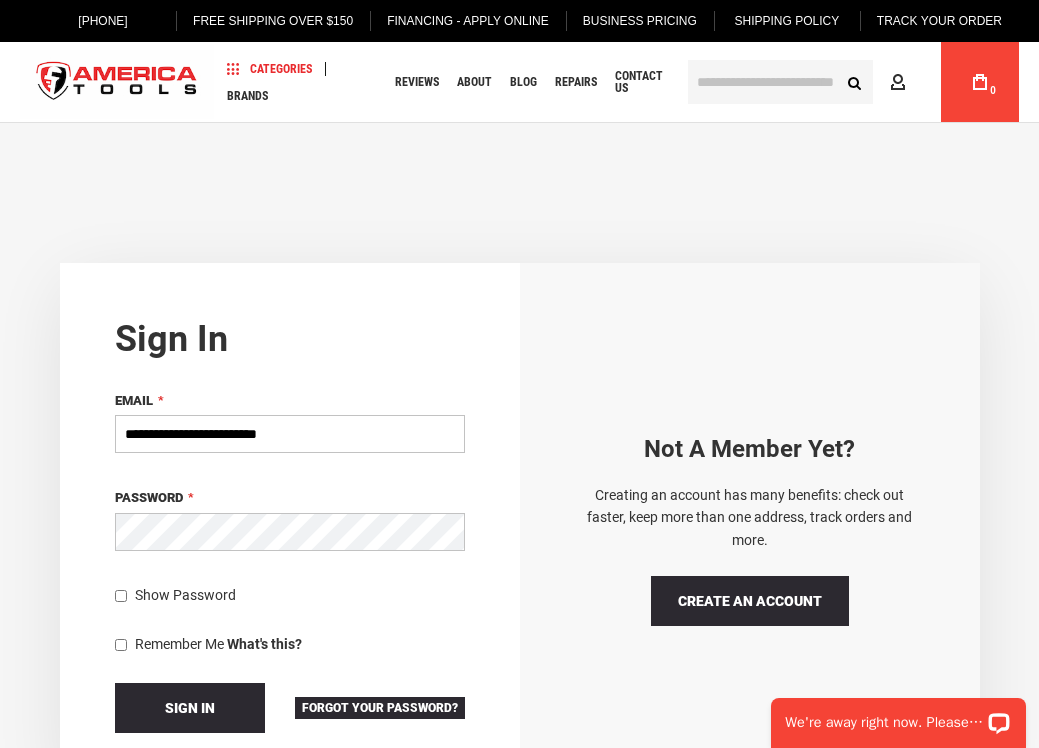click on "Forgot Your Password?" at bounding box center [380, 708] 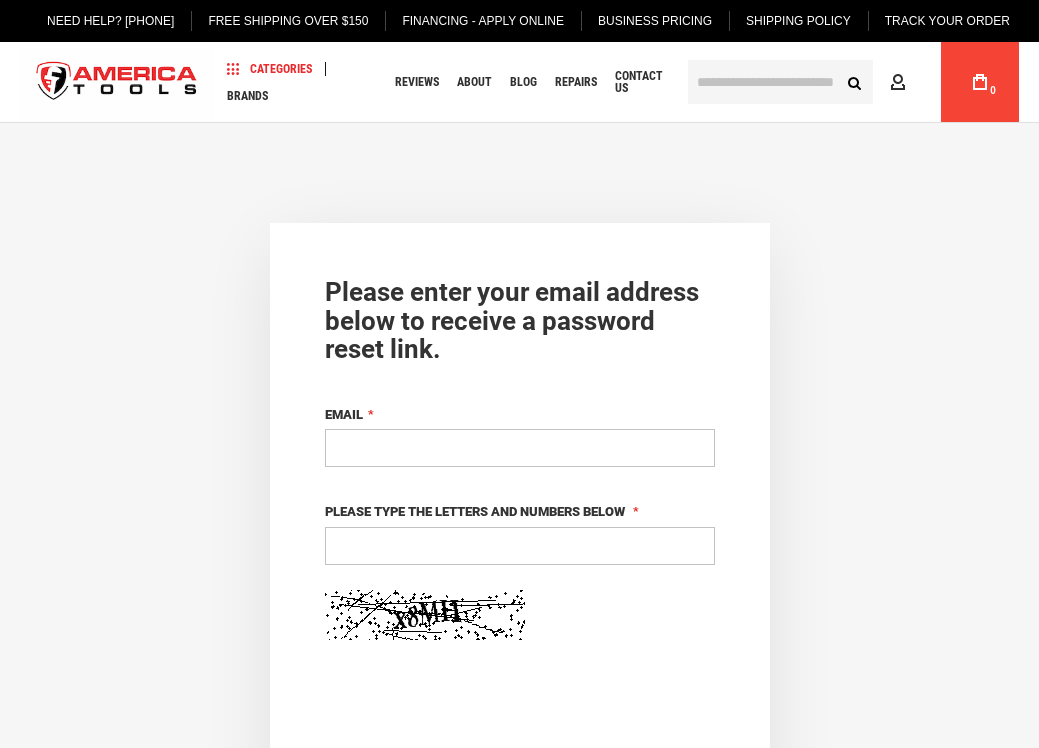 click on "Email" at bounding box center (520, 448) 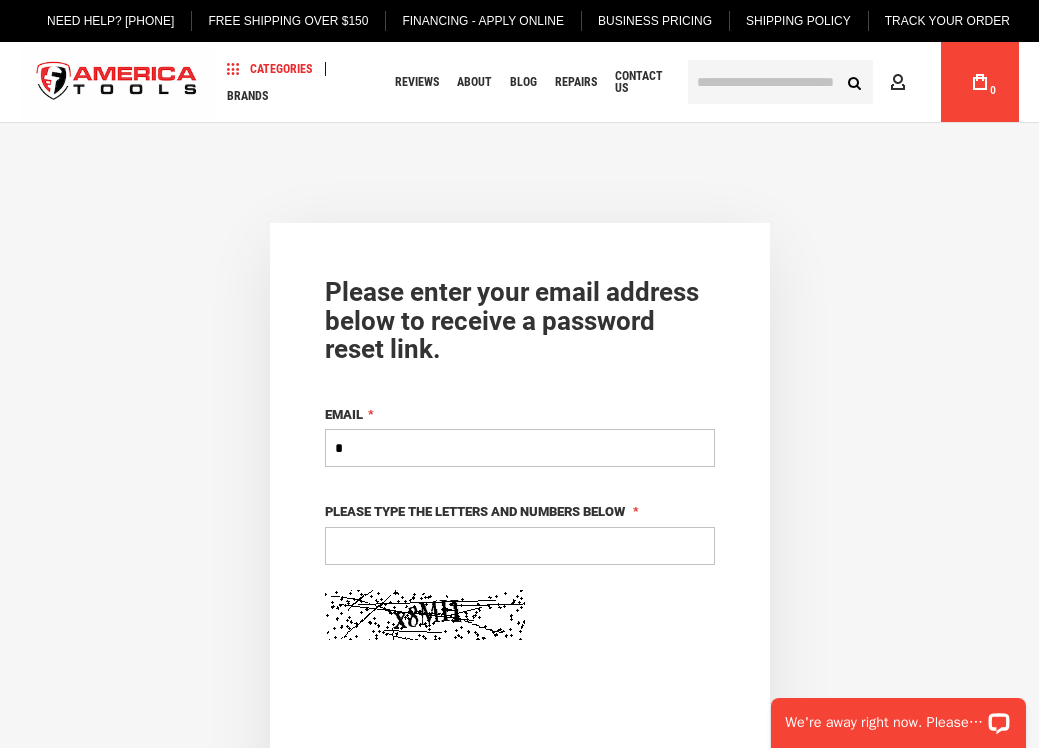 scroll, scrollTop: 0, scrollLeft: 0, axis: both 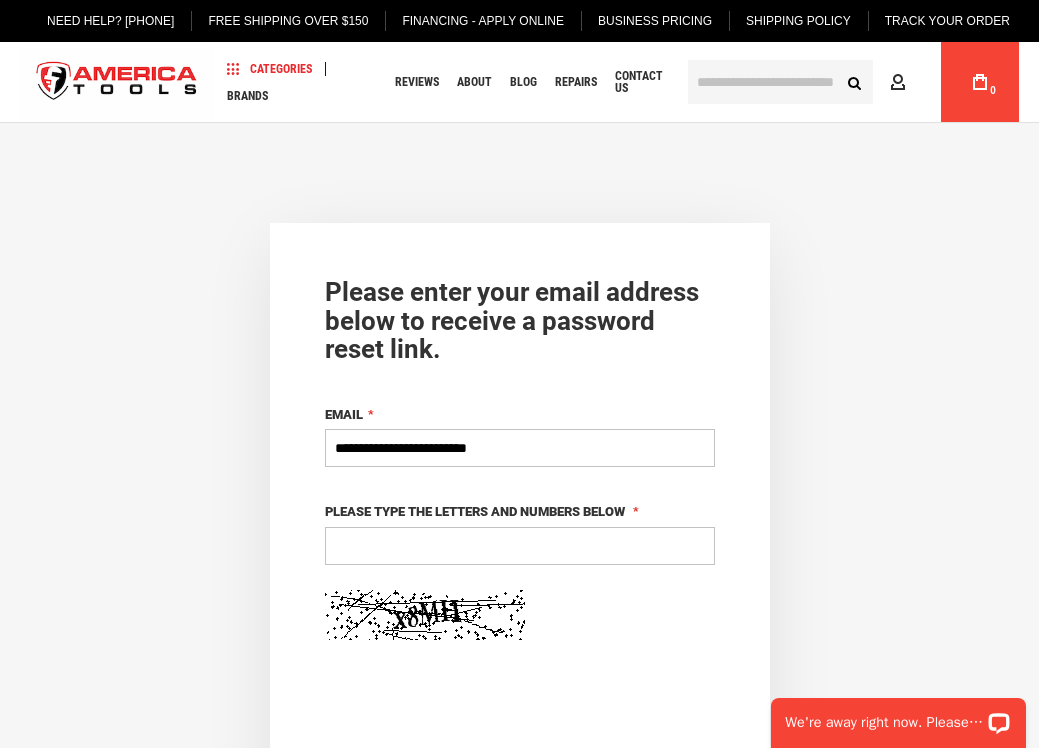 type on "**********" 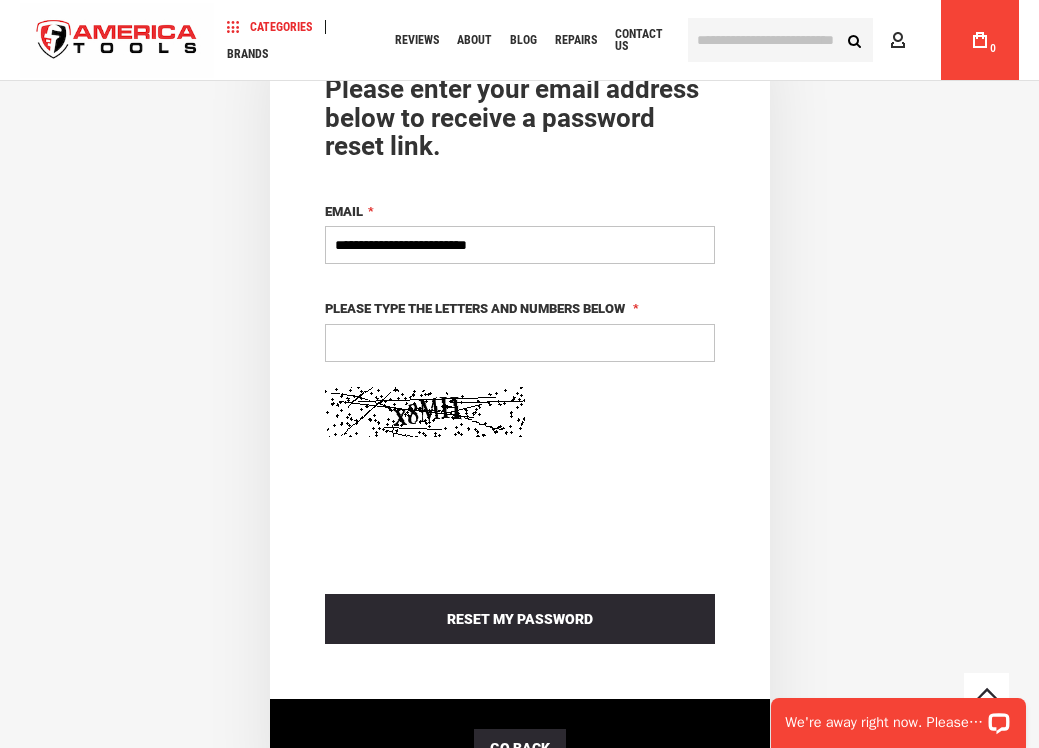 scroll, scrollTop: 203, scrollLeft: 0, axis: vertical 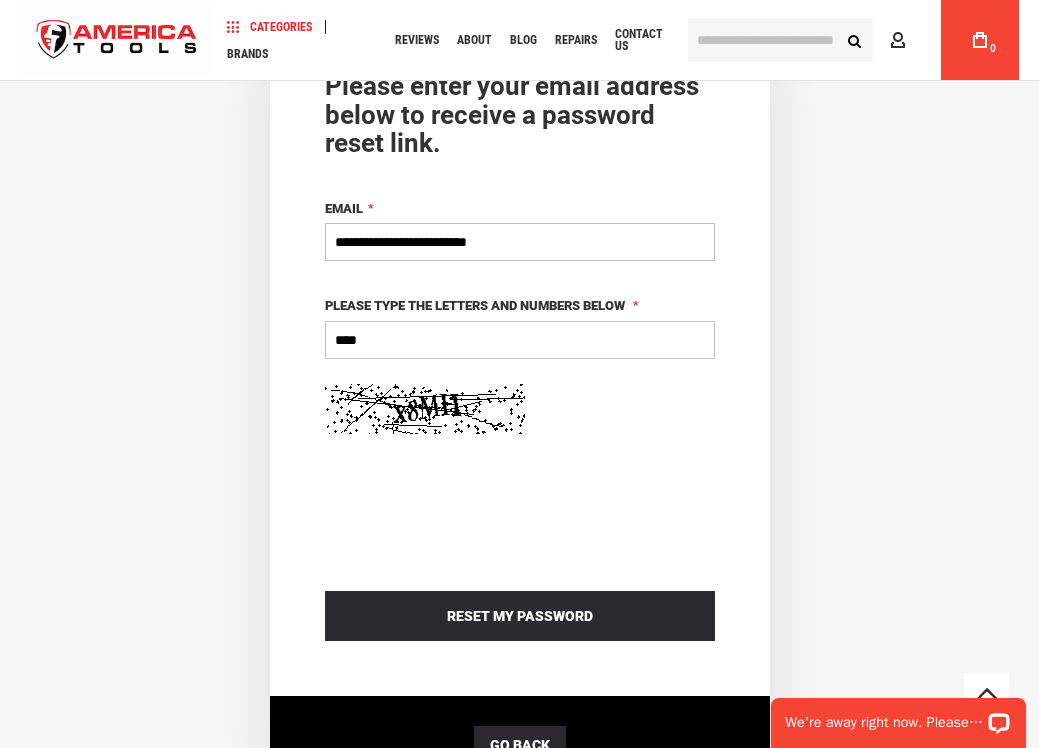 type on "****" 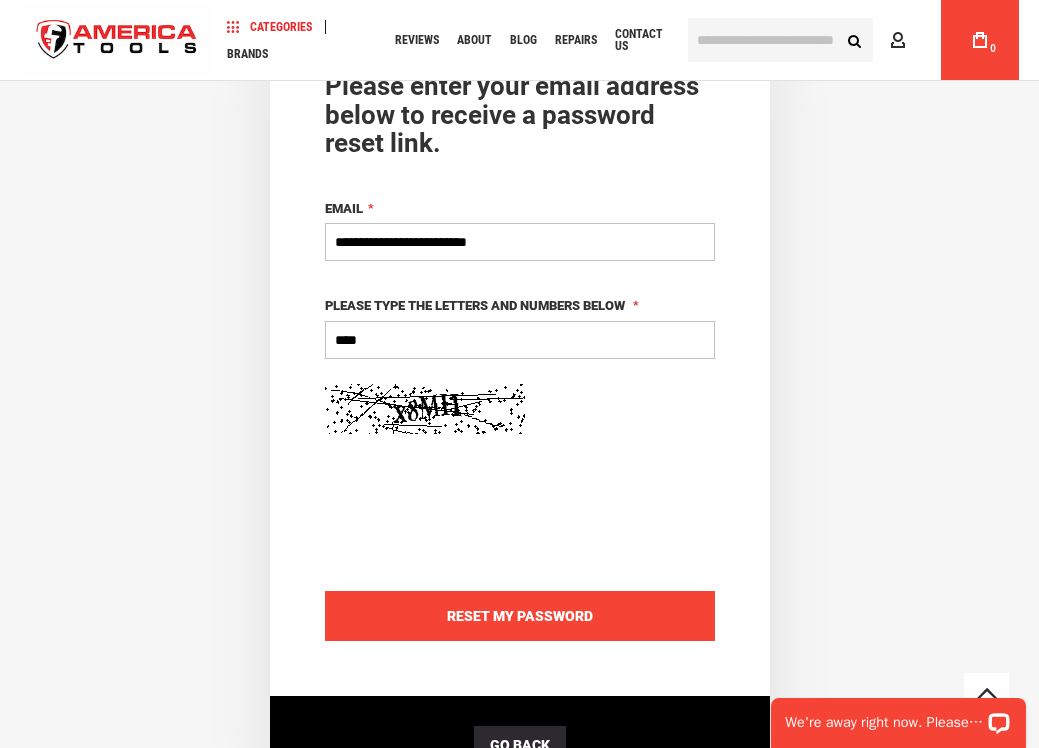 click on "Reset My Password" at bounding box center [520, 616] 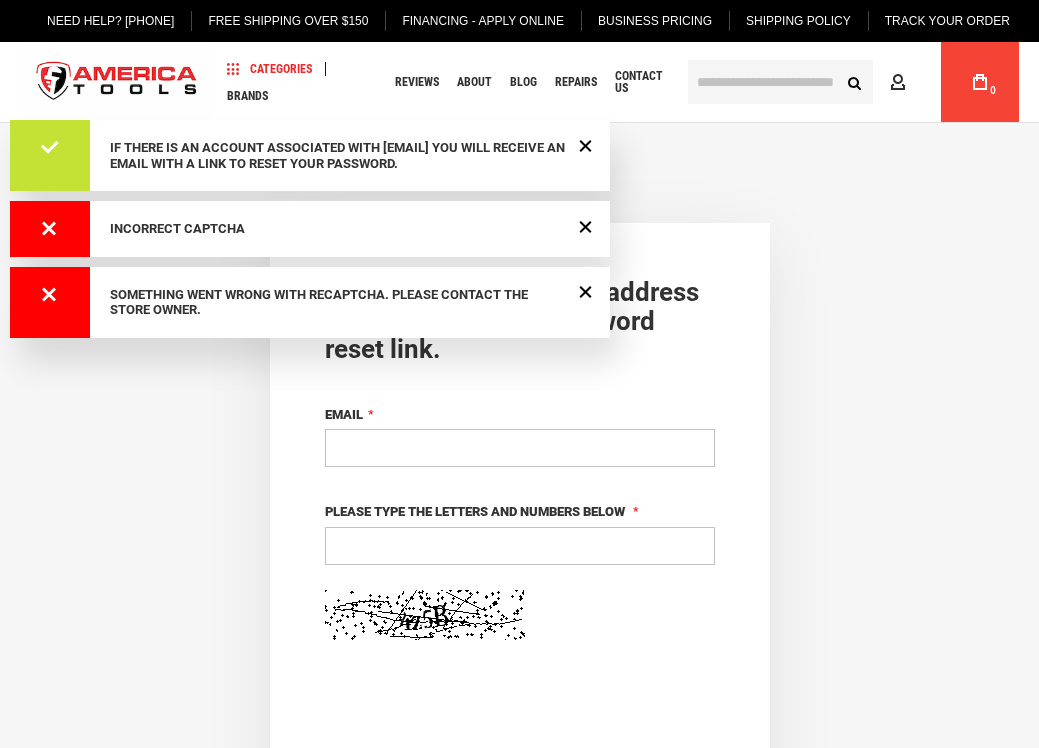 scroll, scrollTop: 0, scrollLeft: 0, axis: both 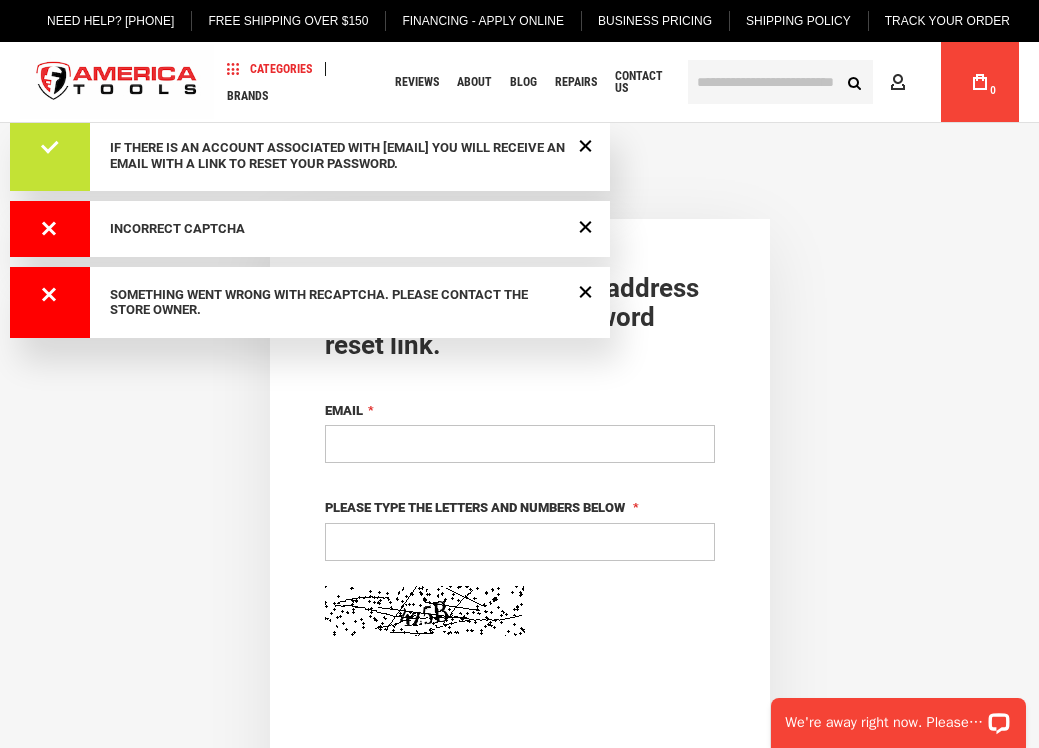 click on "If there is an account associated with [EMAIL] you will receive an email with a link to reset your password." at bounding box center (340, 155) 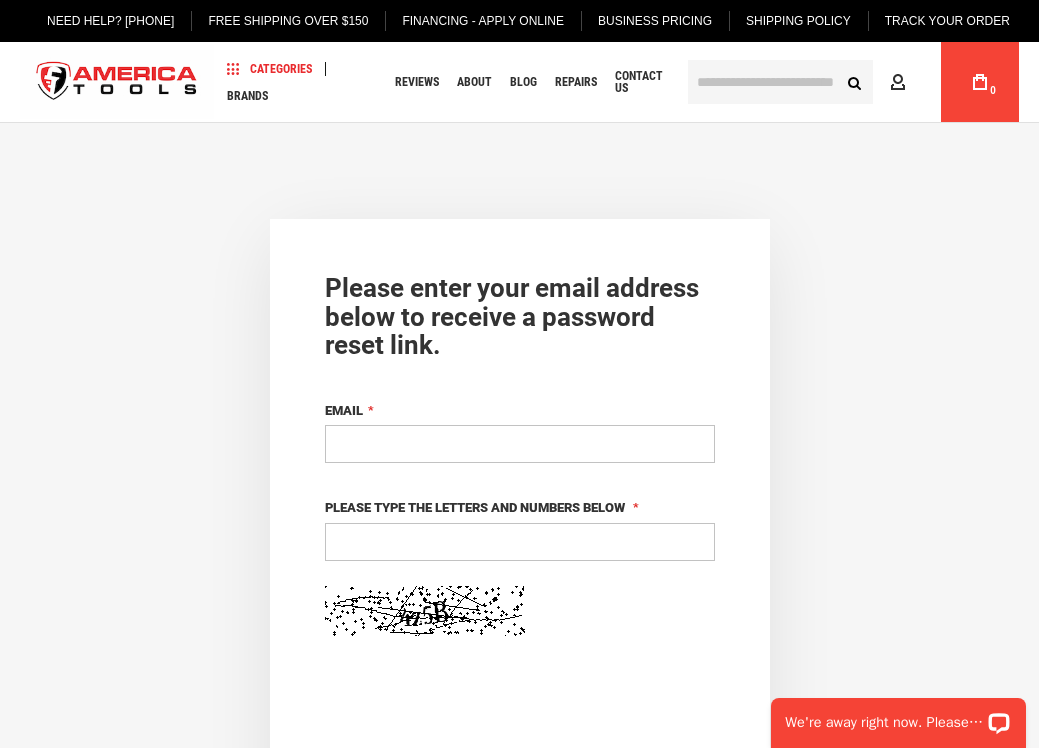 click on "Email" at bounding box center [520, 444] 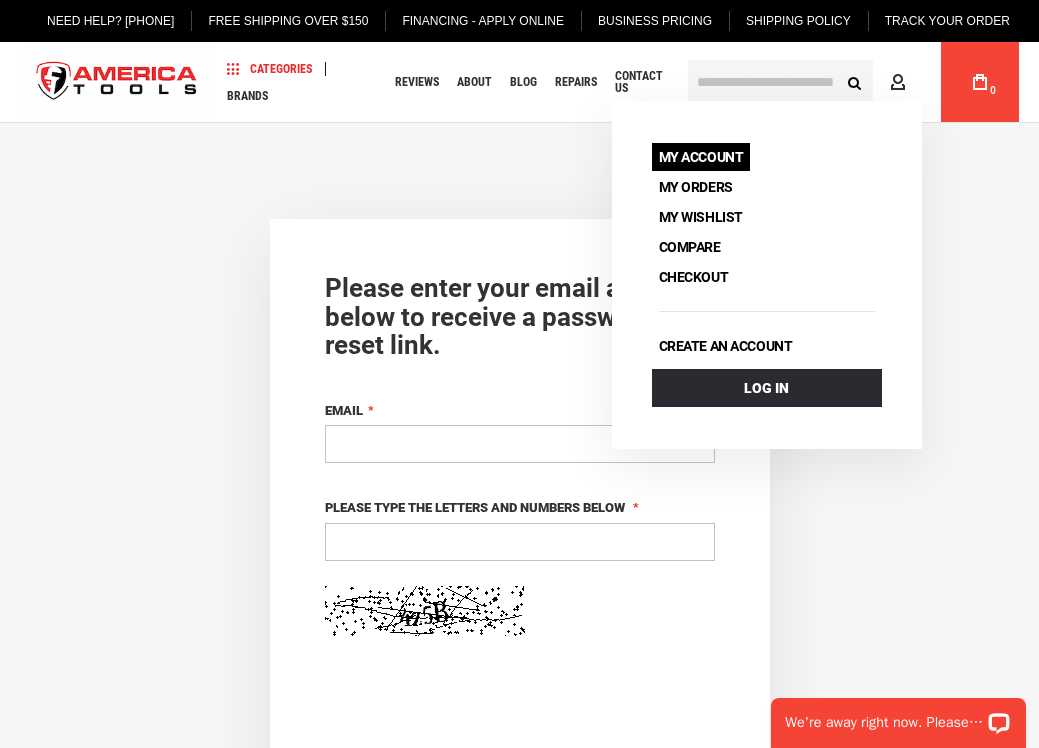 click on "My Account" at bounding box center [701, 157] 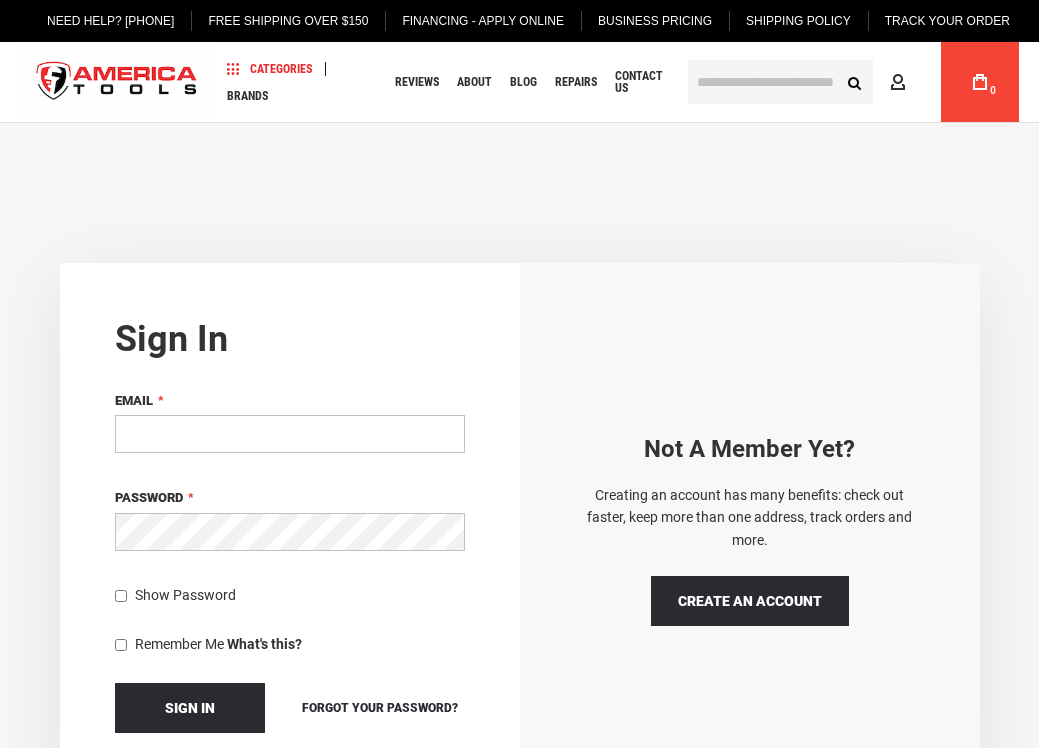 scroll, scrollTop: 0, scrollLeft: 0, axis: both 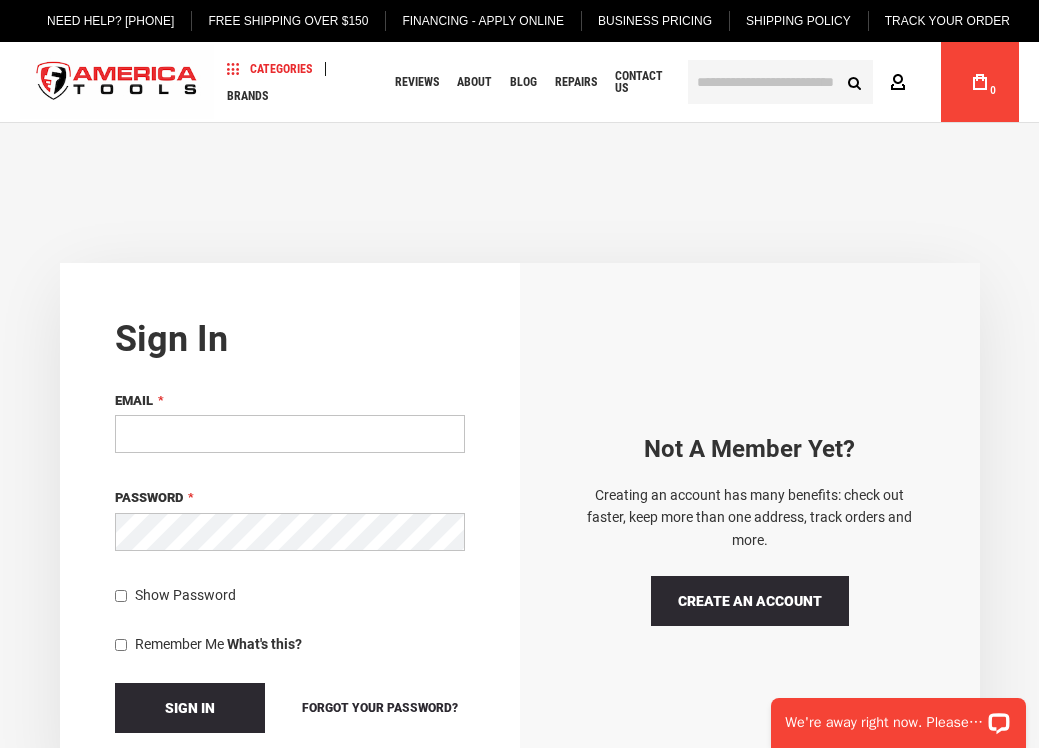 click at bounding box center (898, 83) 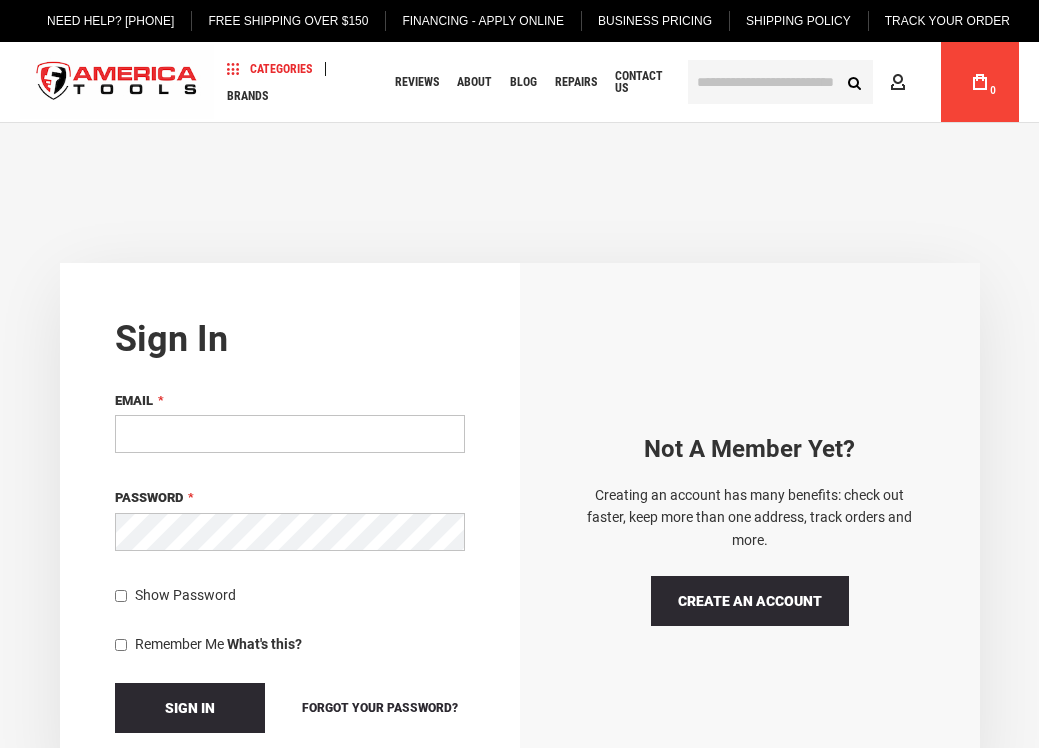 scroll, scrollTop: 0, scrollLeft: 0, axis: both 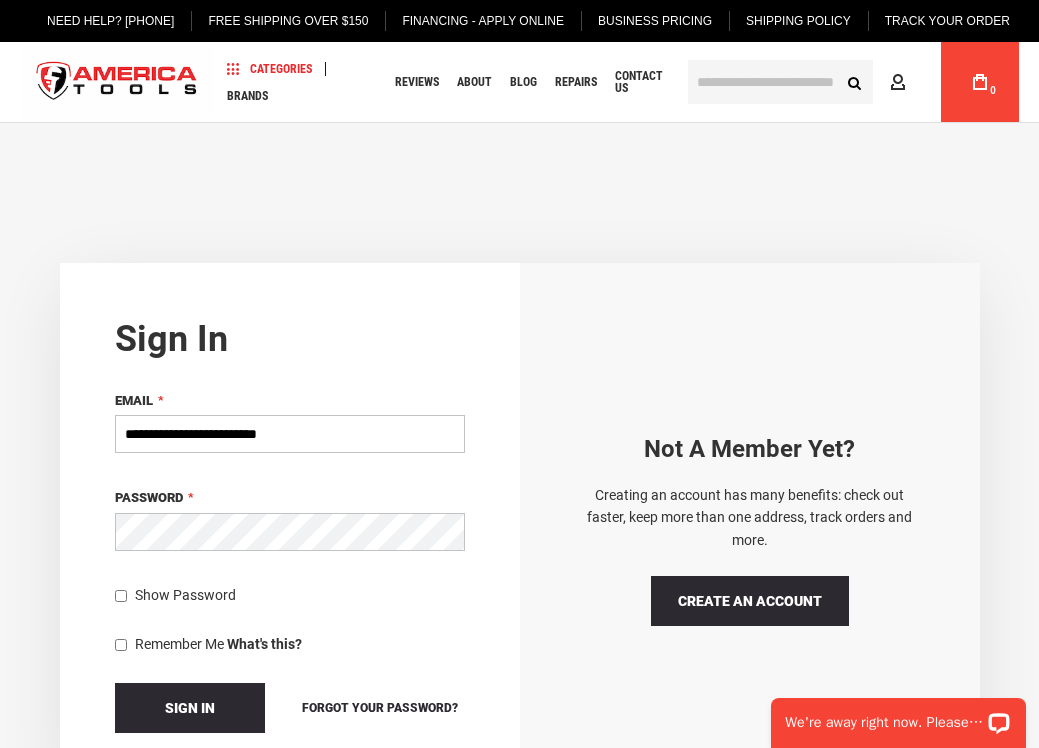 type on "**********" 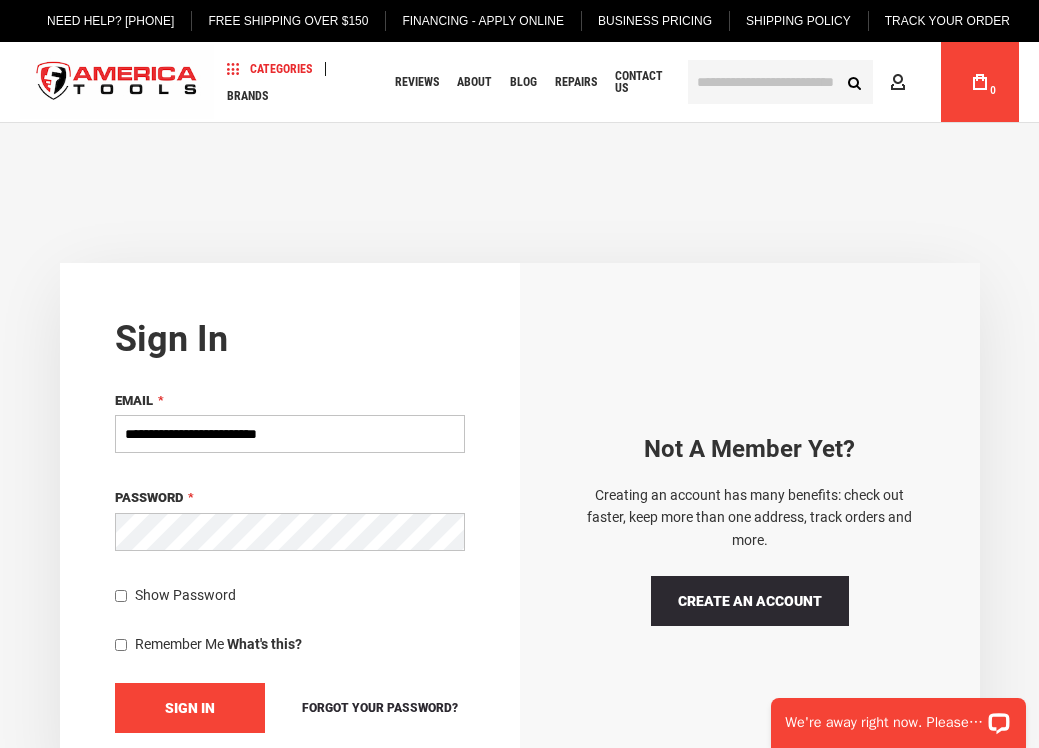 click on "Sign In" at bounding box center (190, 708) 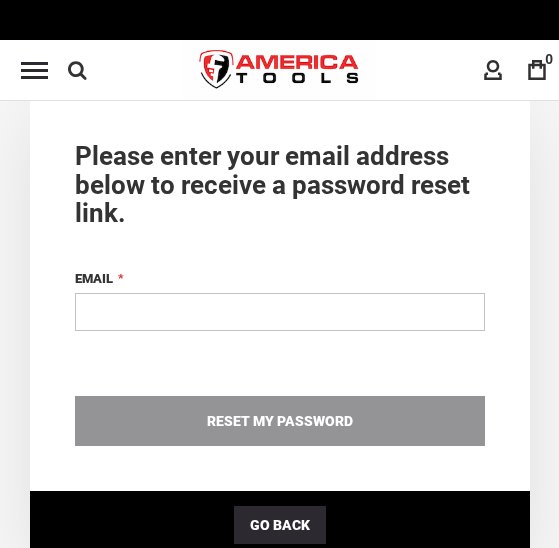 scroll, scrollTop: 44, scrollLeft: 0, axis: vertical 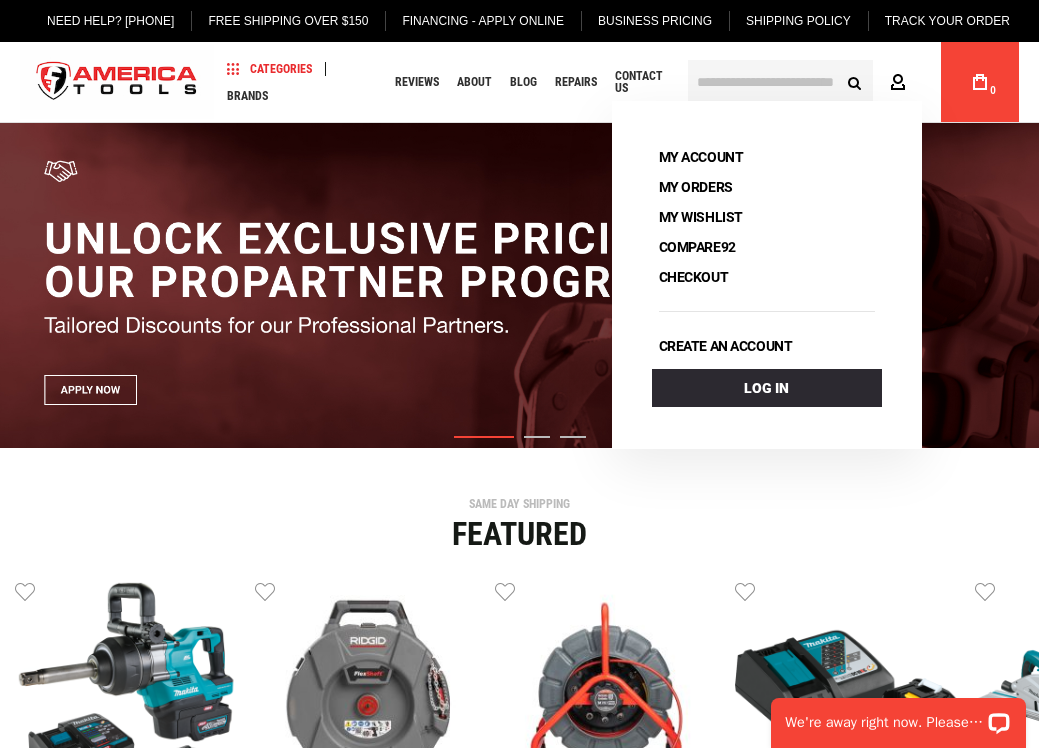 click at bounding box center (898, 83) 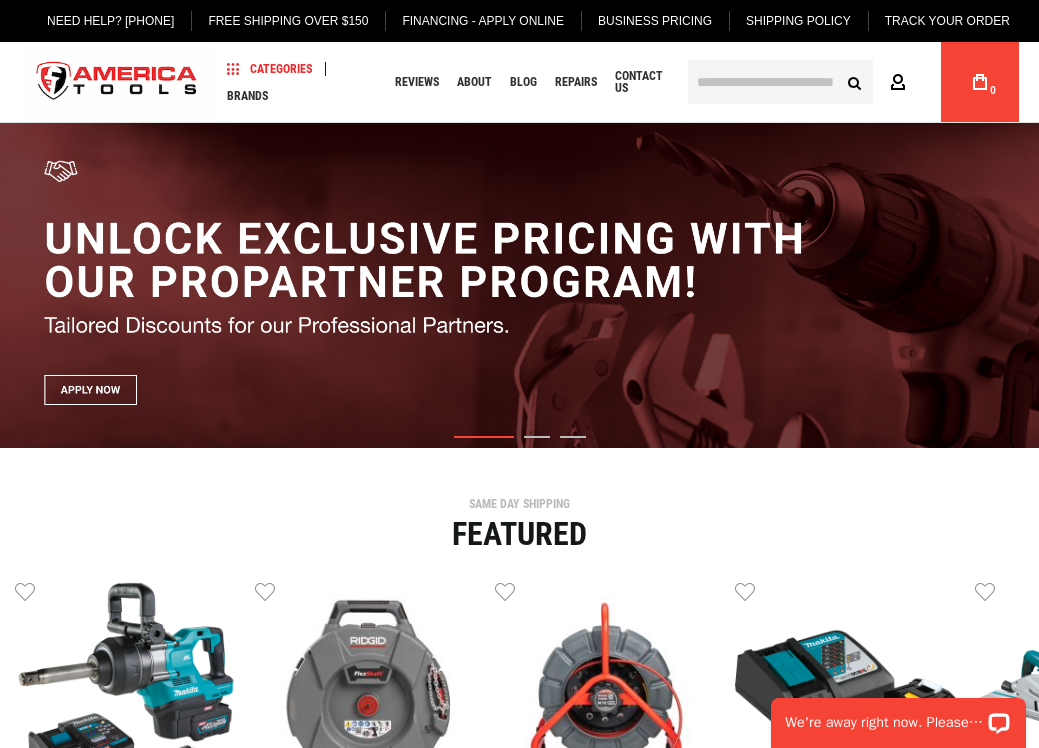 click at bounding box center [898, 83] 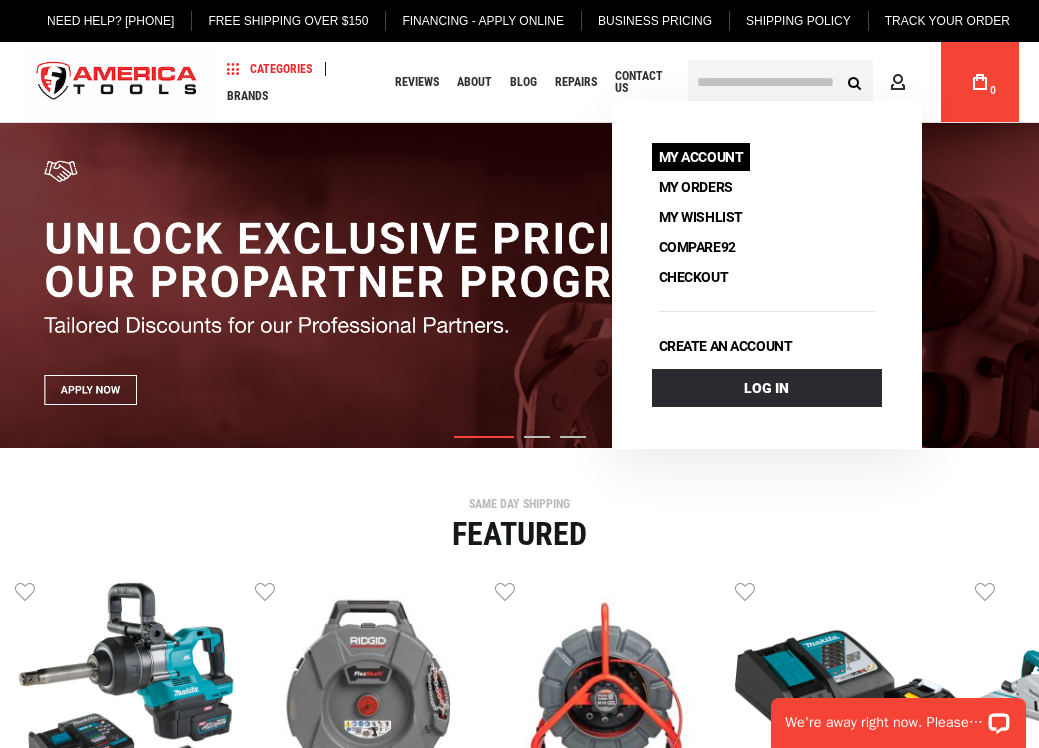 click on "My Account" at bounding box center [701, 157] 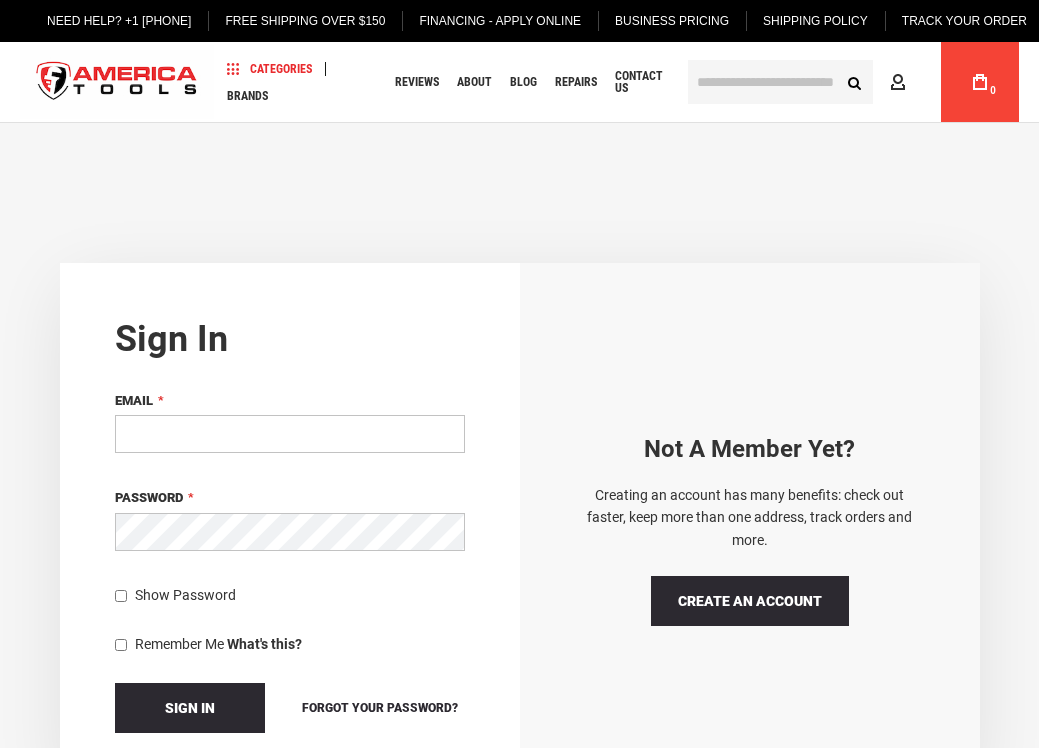 scroll, scrollTop: 0, scrollLeft: 0, axis: both 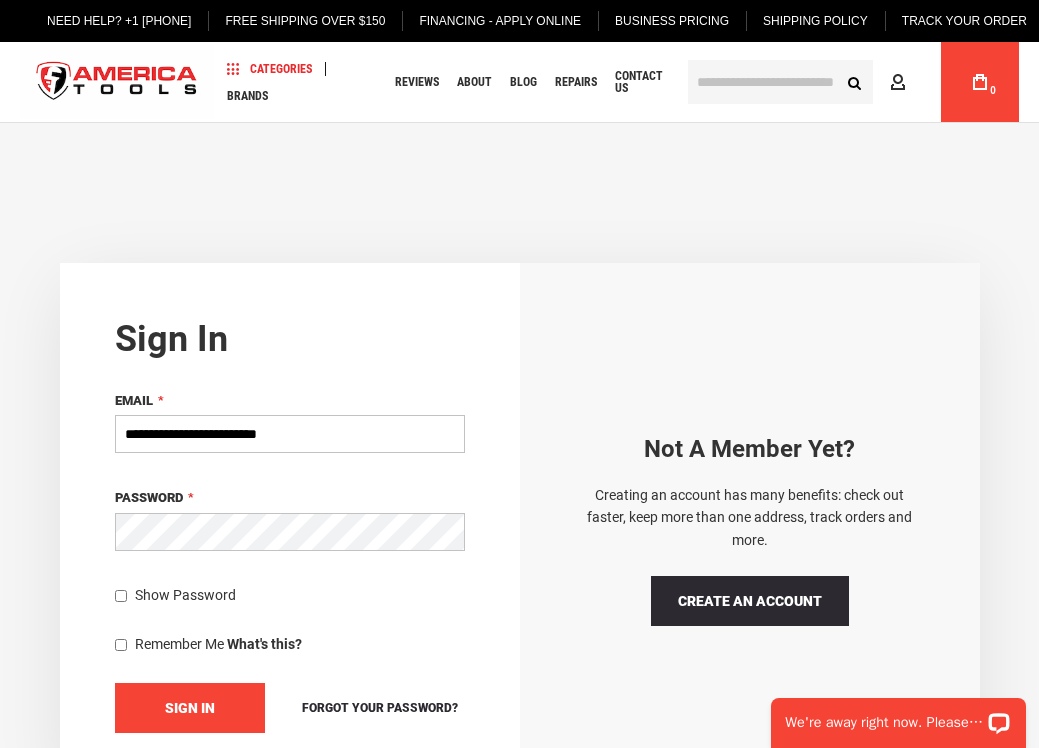 click on "Sign In" at bounding box center [190, 708] 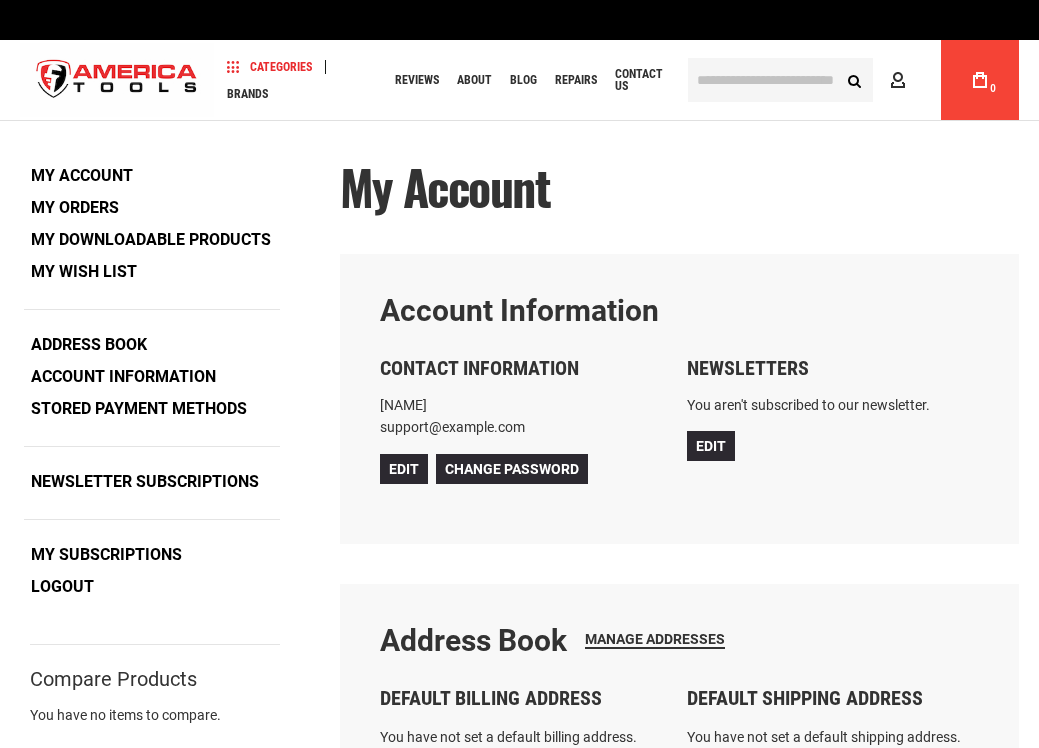 scroll, scrollTop: 0, scrollLeft: 0, axis: both 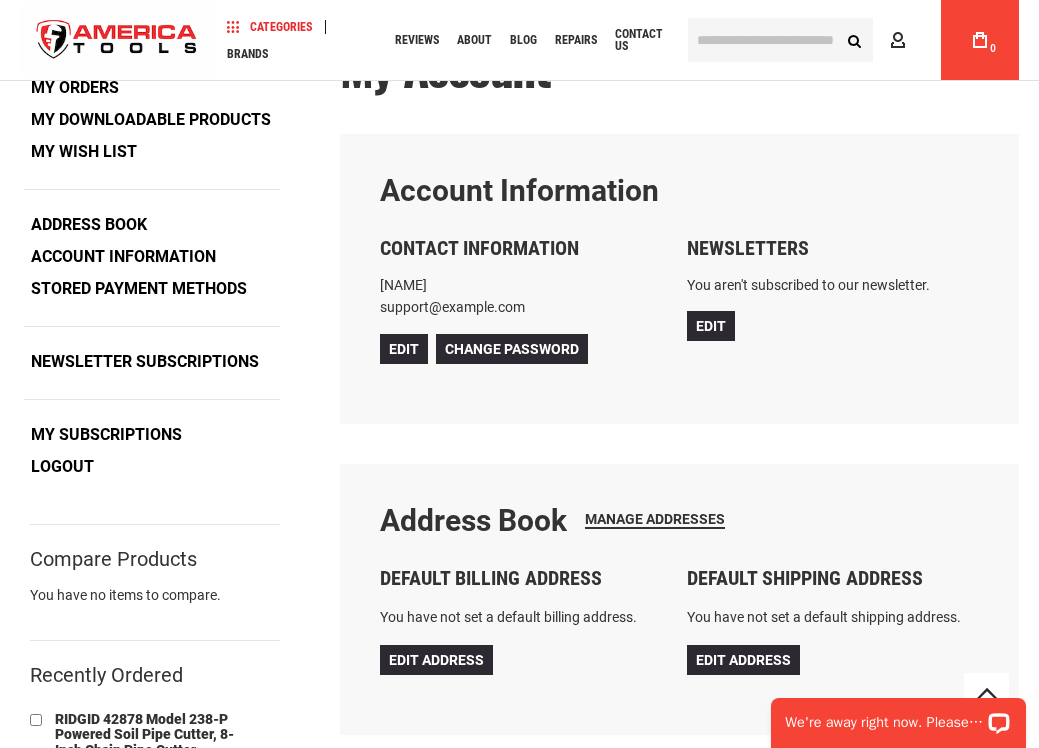 click on "Address Book
Manage Addresses
Default Billing Address
You have not set a default billing address.
Edit Address
Default Shipping Address
You have not set a default shipping address.
Edit Address" at bounding box center [679, 599] 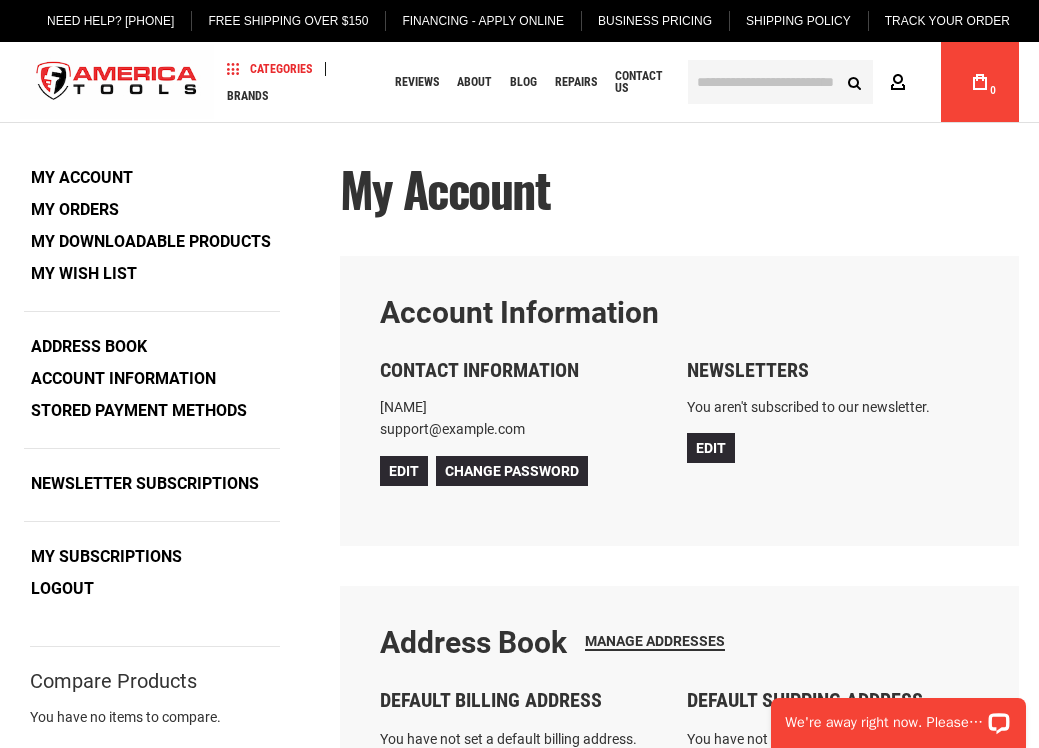 scroll, scrollTop: 0, scrollLeft: 0, axis: both 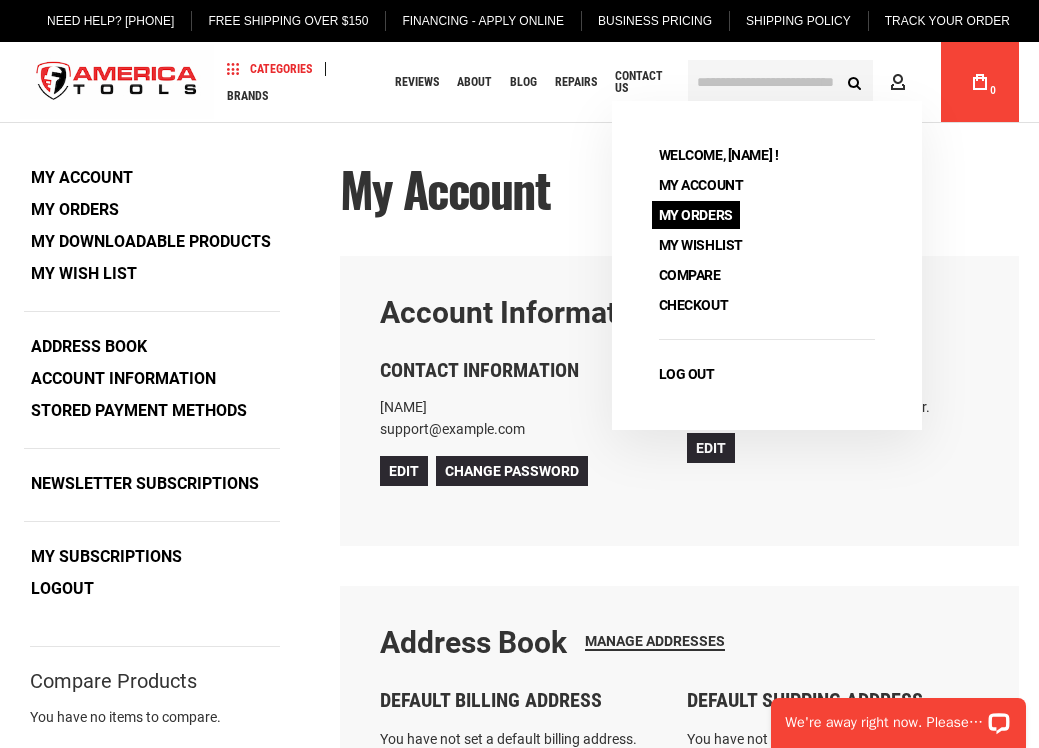 click on "My Orders" at bounding box center (696, 215) 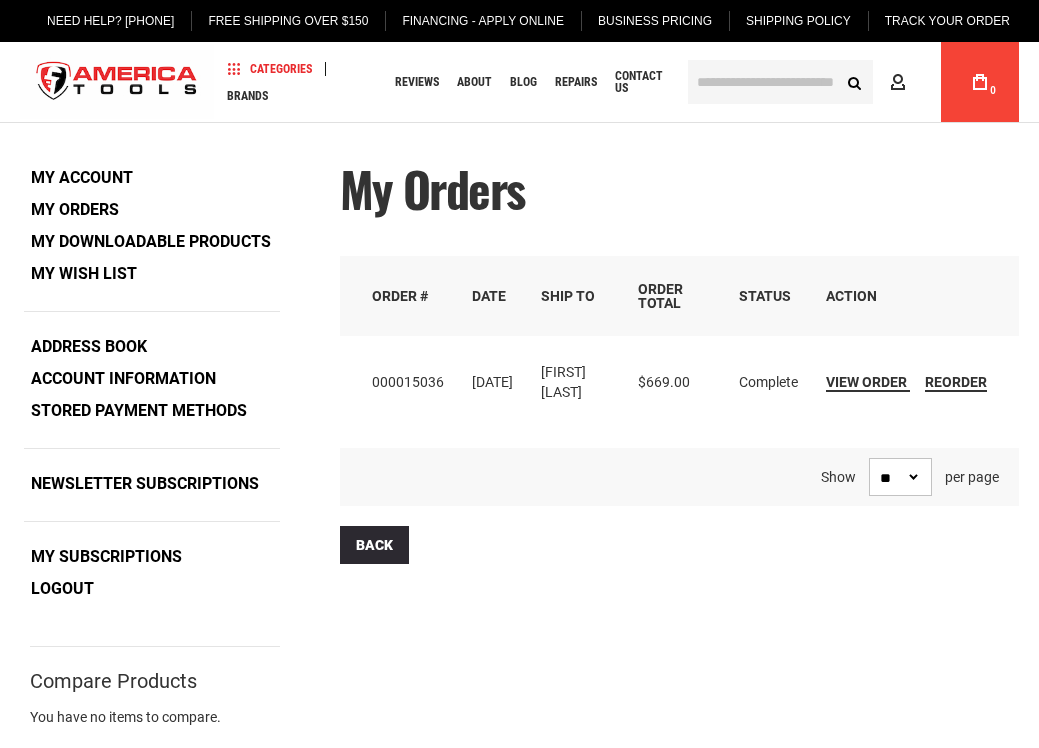 scroll, scrollTop: 0, scrollLeft: 0, axis: both 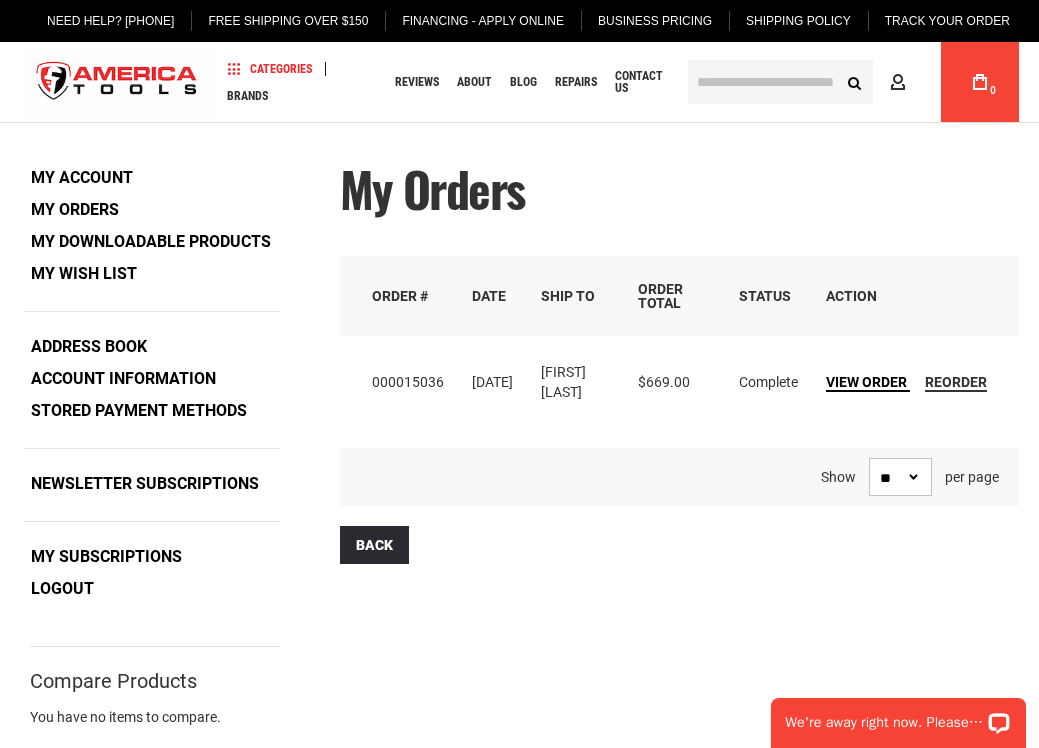 click on "View Order" at bounding box center (866, 382) 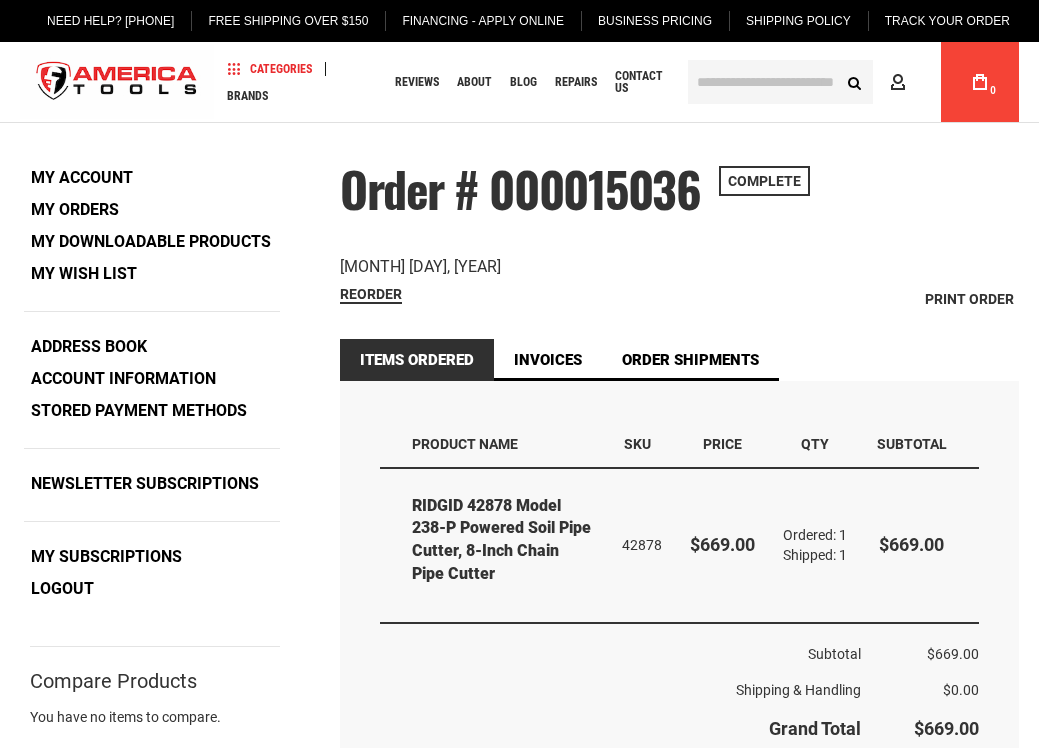 scroll, scrollTop: 0, scrollLeft: 0, axis: both 